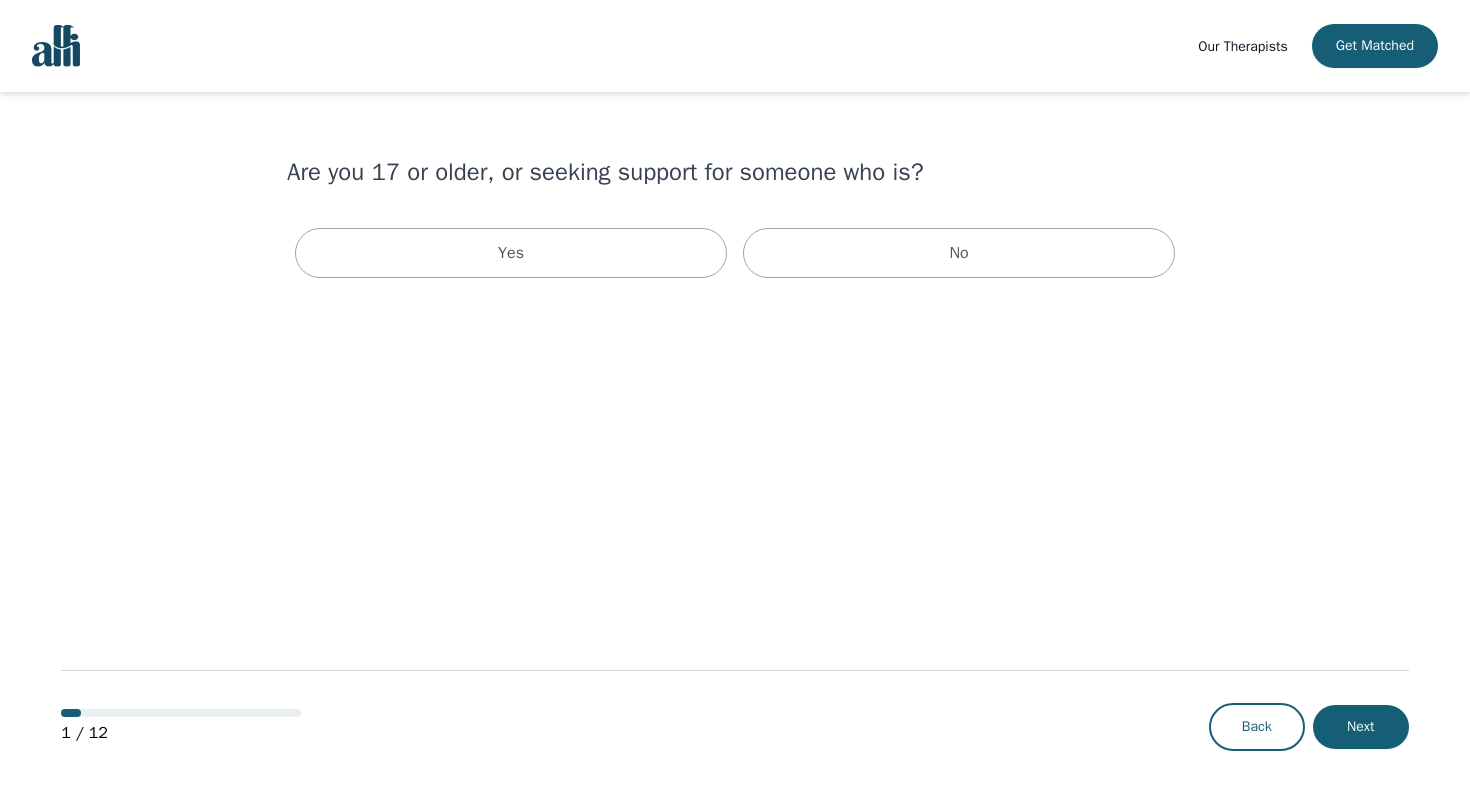 scroll, scrollTop: 0, scrollLeft: 0, axis: both 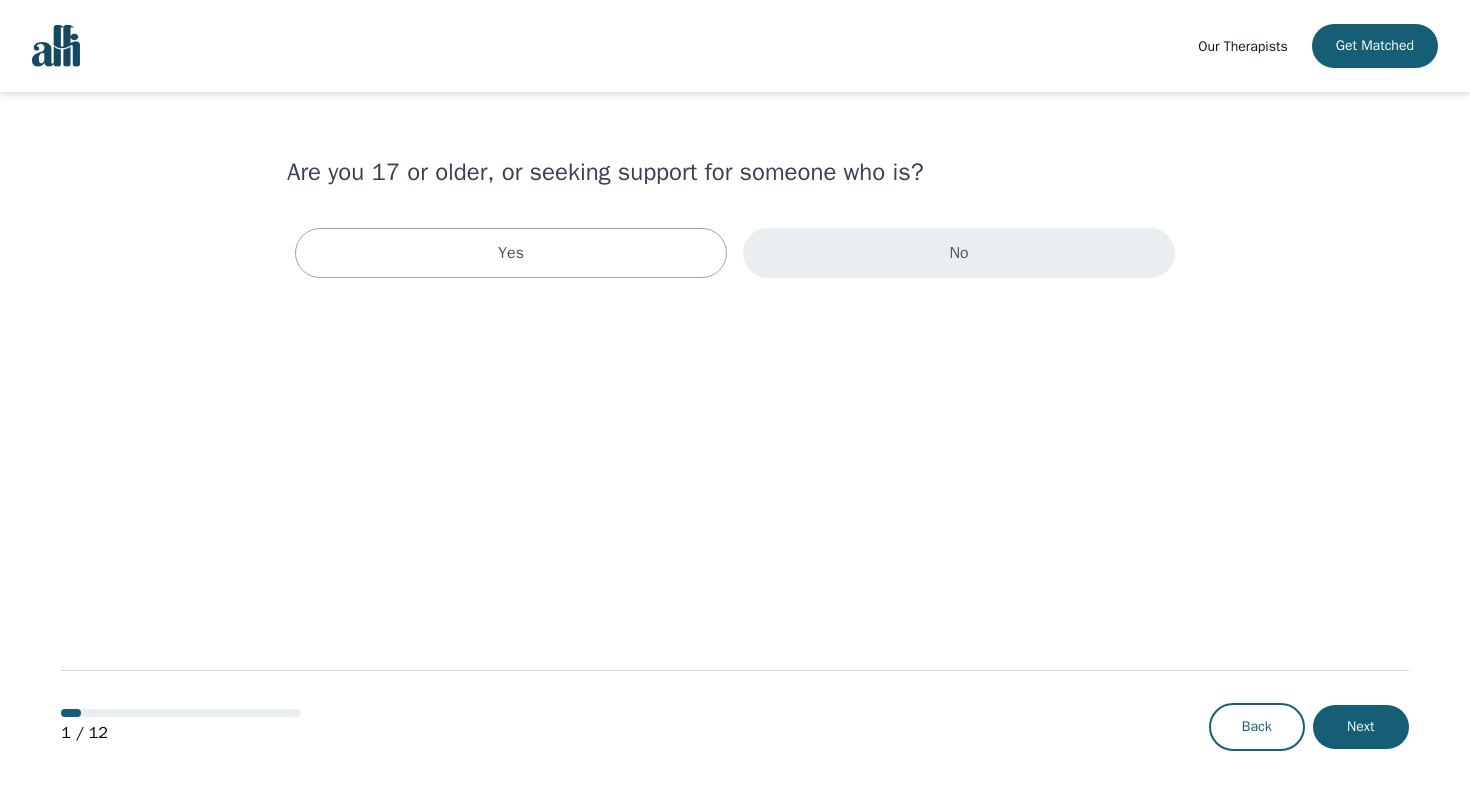 click on "No" at bounding box center (959, 253) 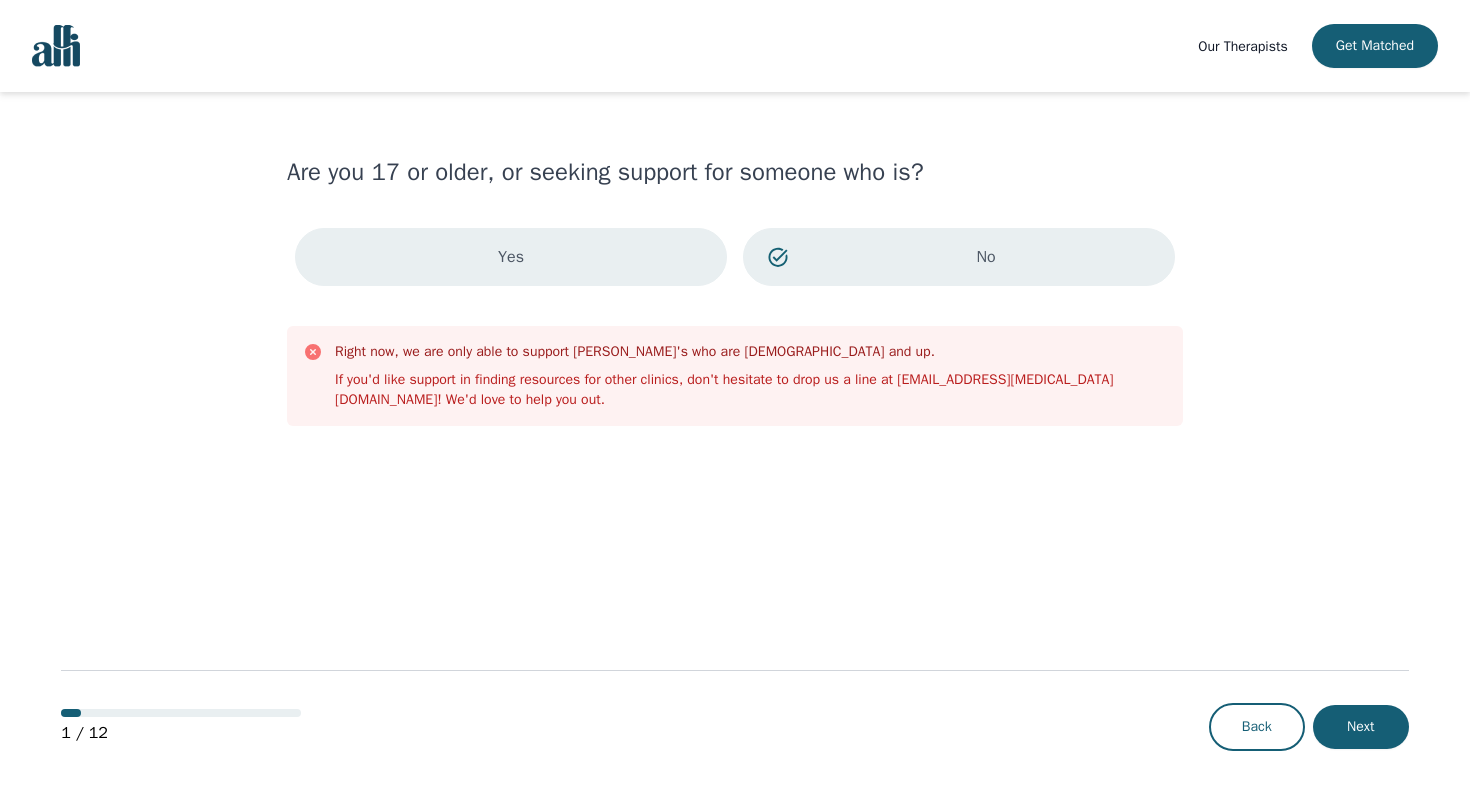 click on "Yes" at bounding box center (511, 257) 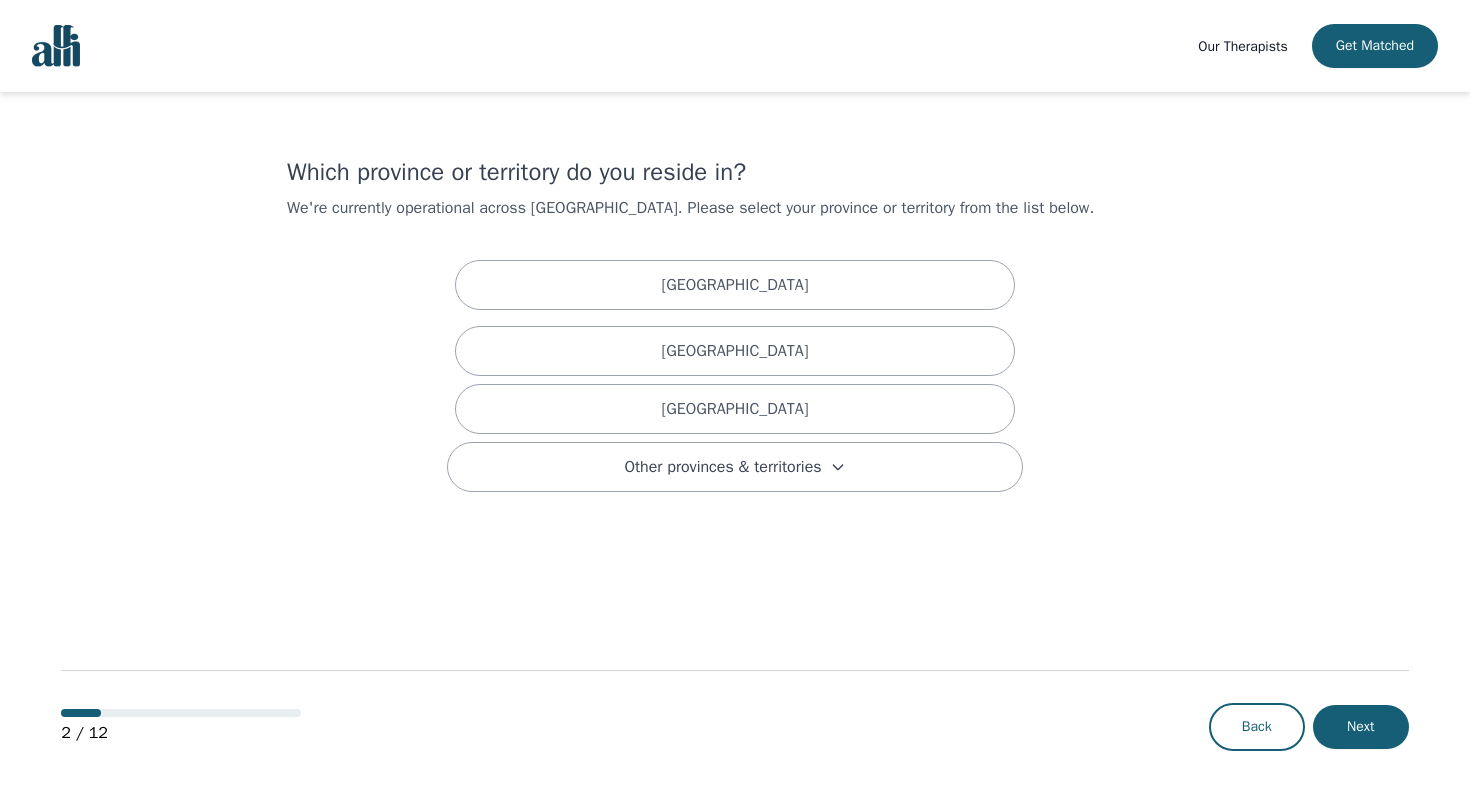 click on "[GEOGRAPHIC_DATA]" at bounding box center [735, 285] 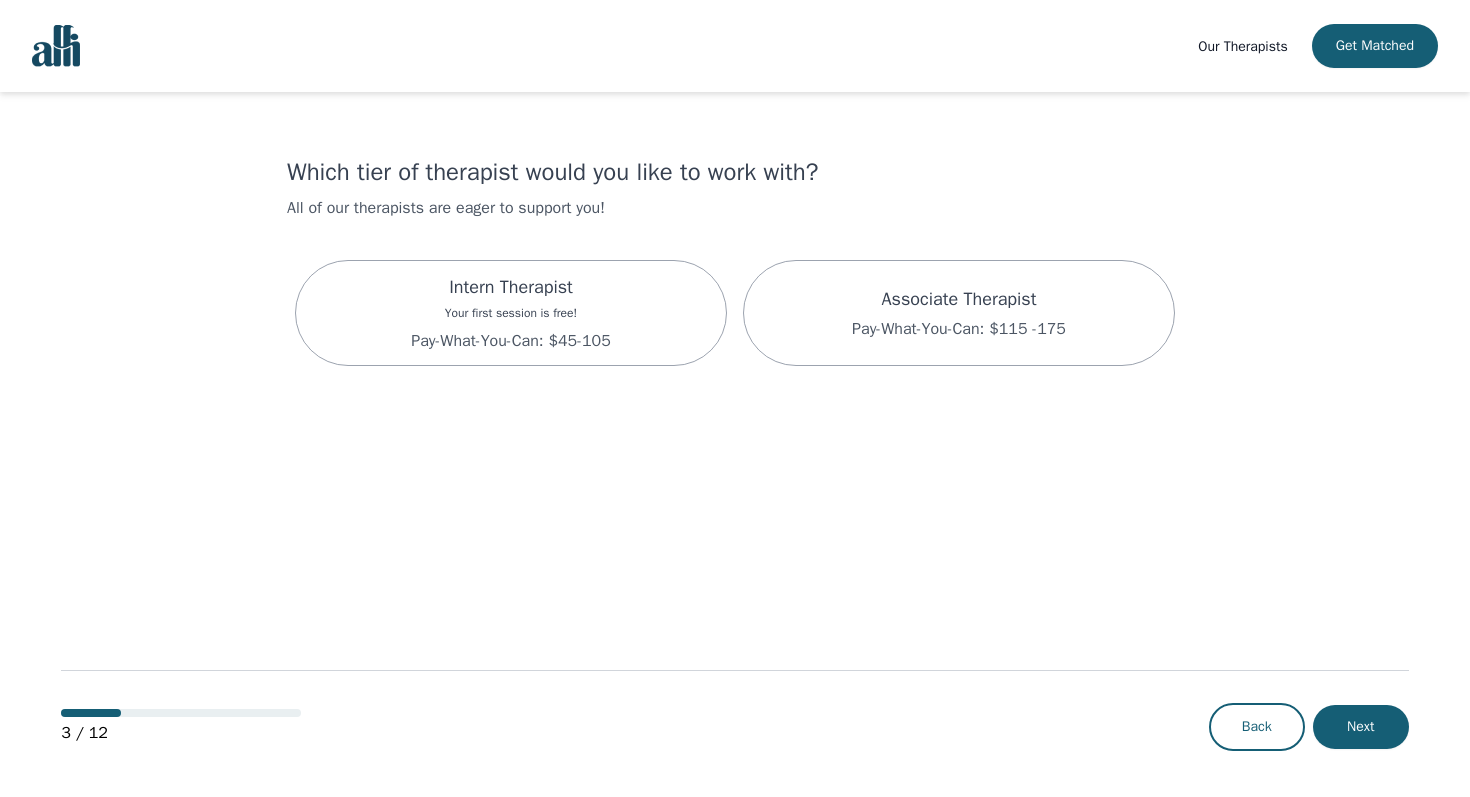 click on "3 / 12 Back Next" at bounding box center [735, 694] 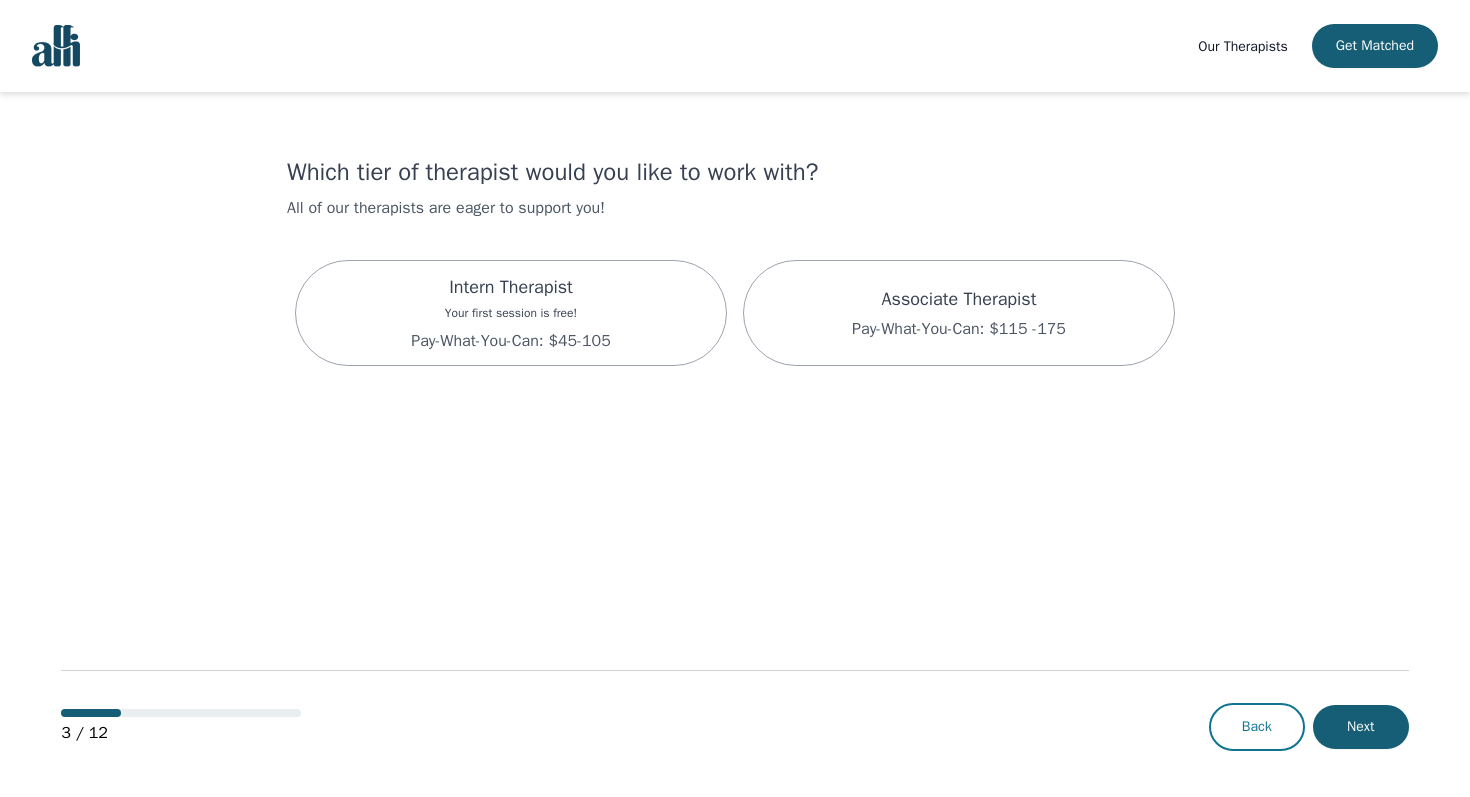 click on "Back" at bounding box center [1257, 727] 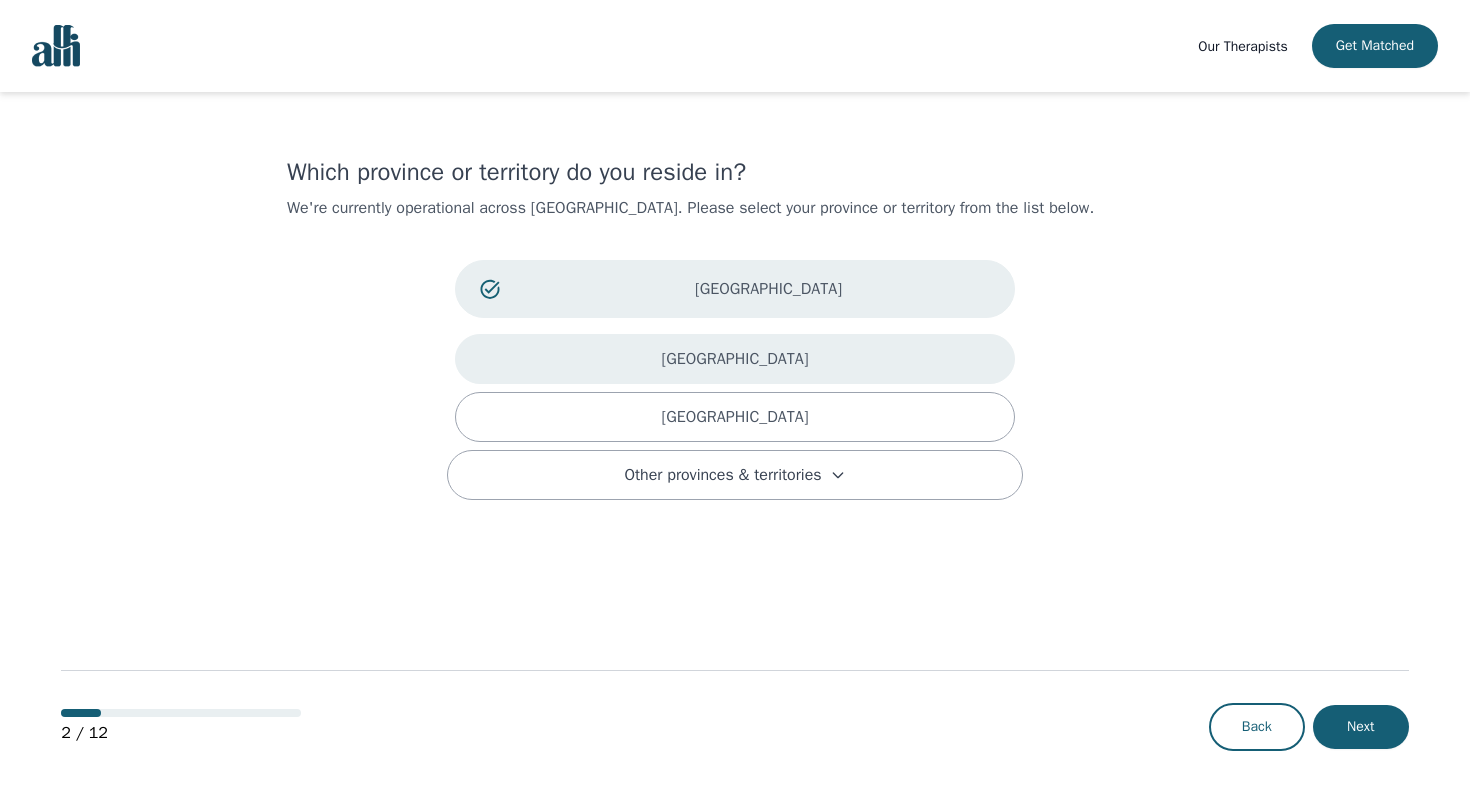 click on "[GEOGRAPHIC_DATA]" at bounding box center (735, 359) 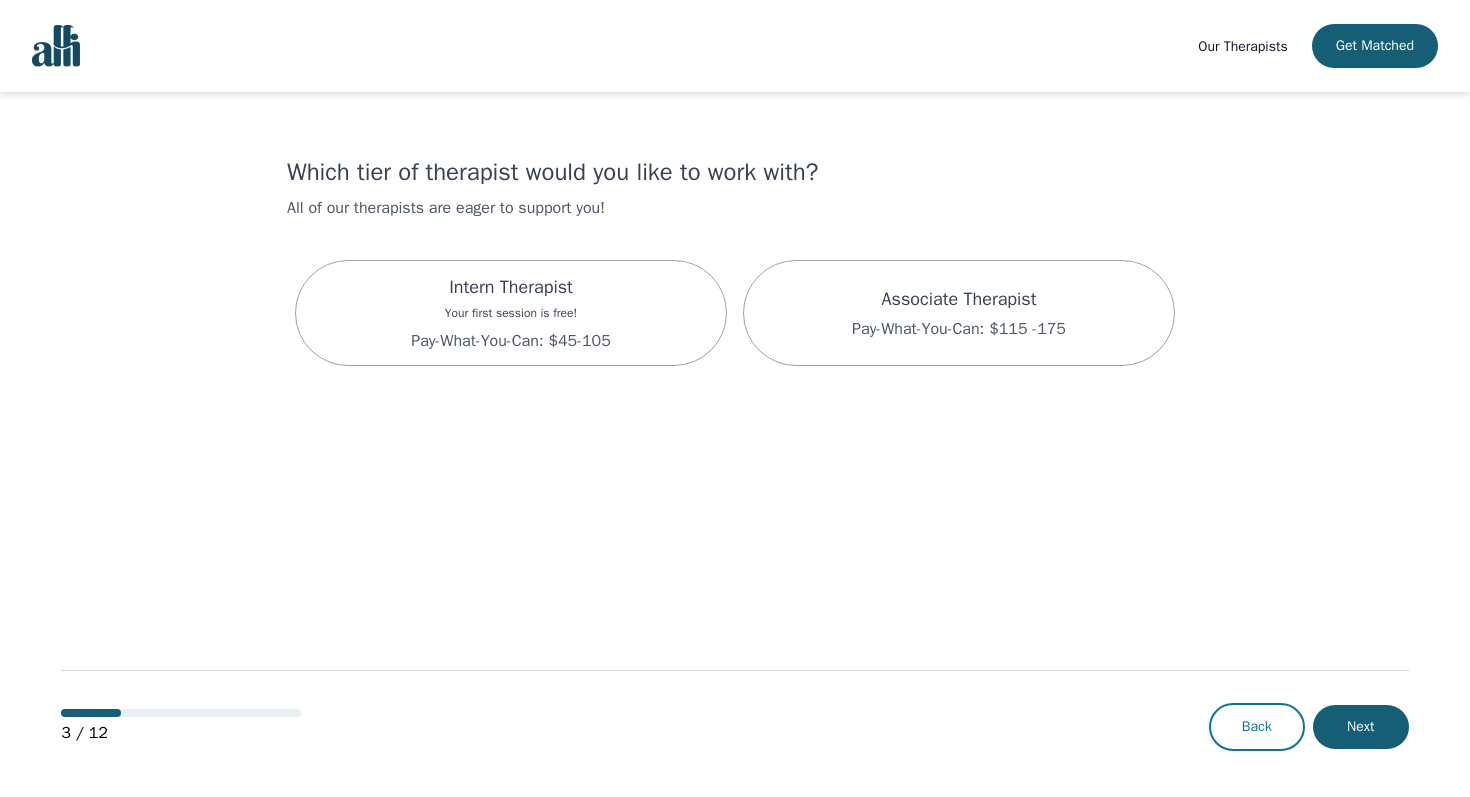 click on "Back" at bounding box center (1257, 727) 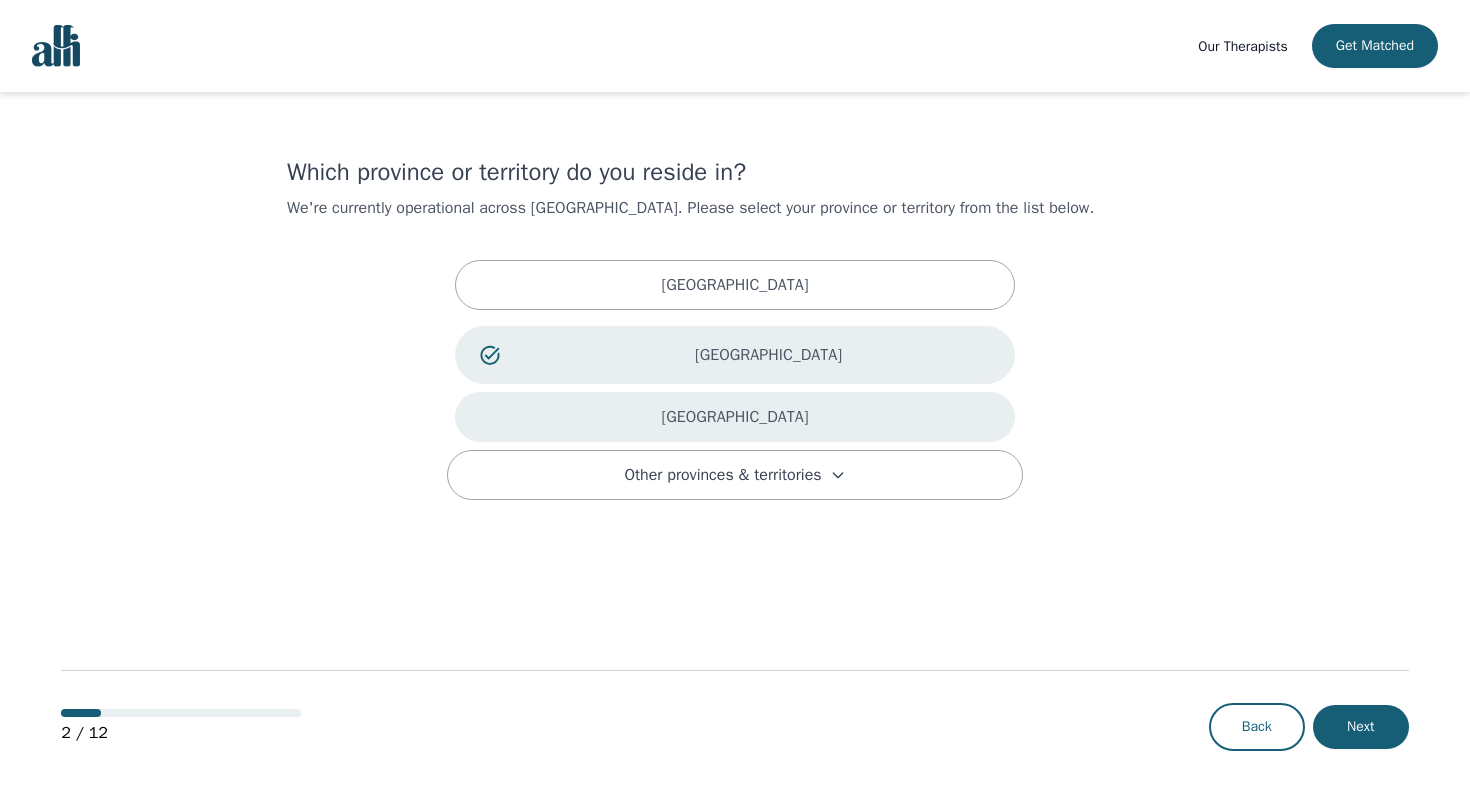 click on "[GEOGRAPHIC_DATA]" at bounding box center (735, 417) 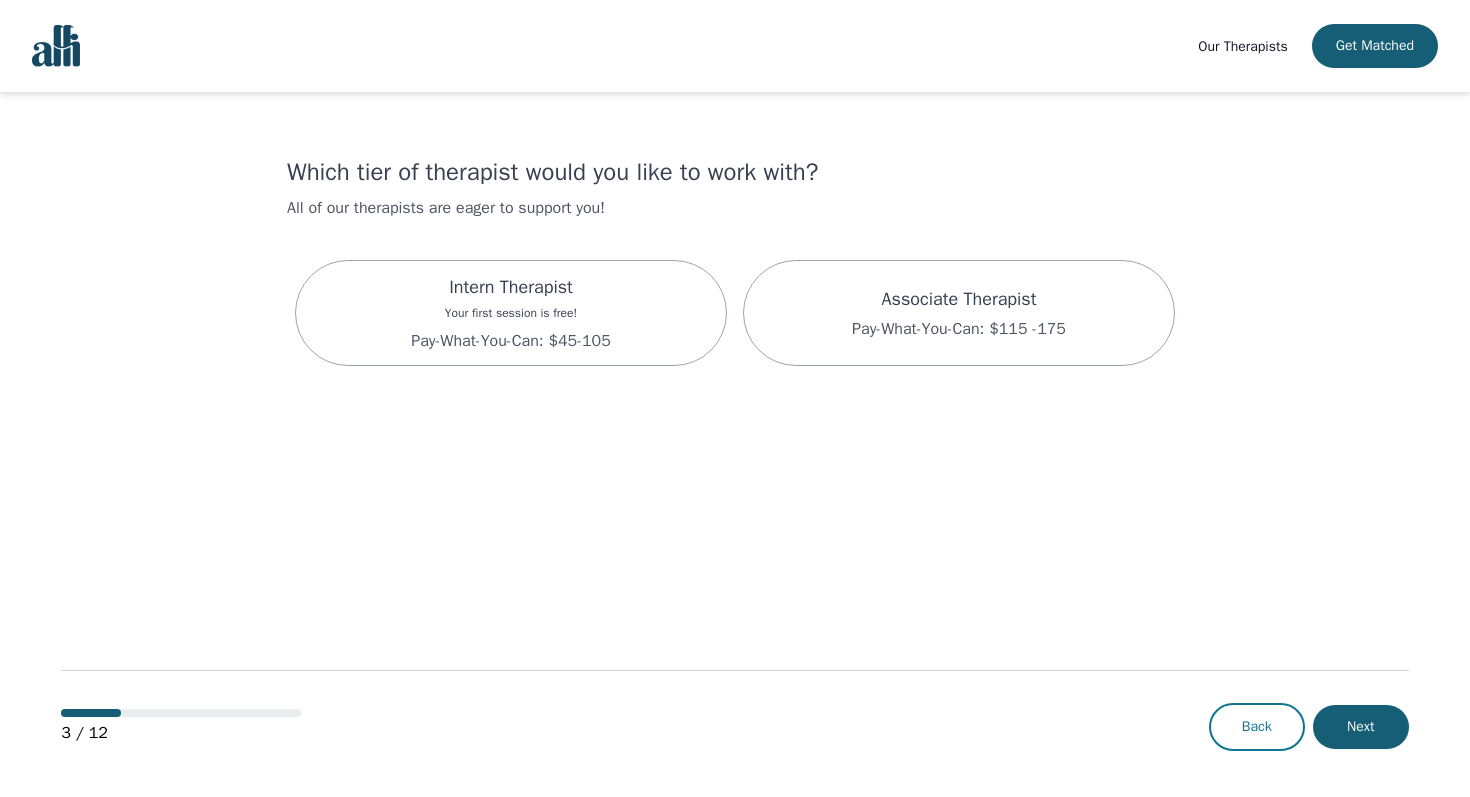 click on "Back" at bounding box center [1257, 727] 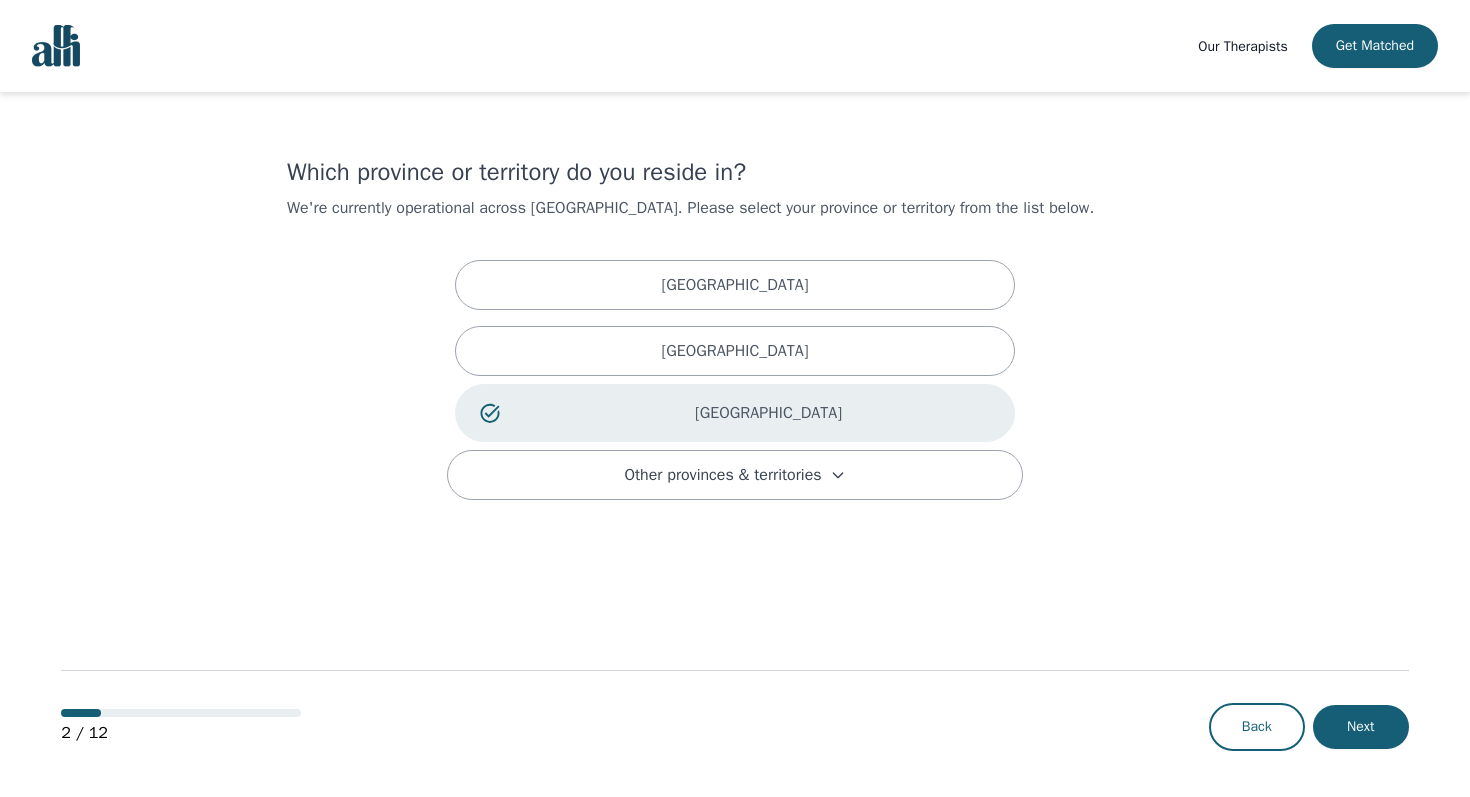 click on "[GEOGRAPHIC_DATA] [GEOGRAPHIC_DATA] [GEOGRAPHIC_DATA] Other provinces & territories" at bounding box center [735, 376] 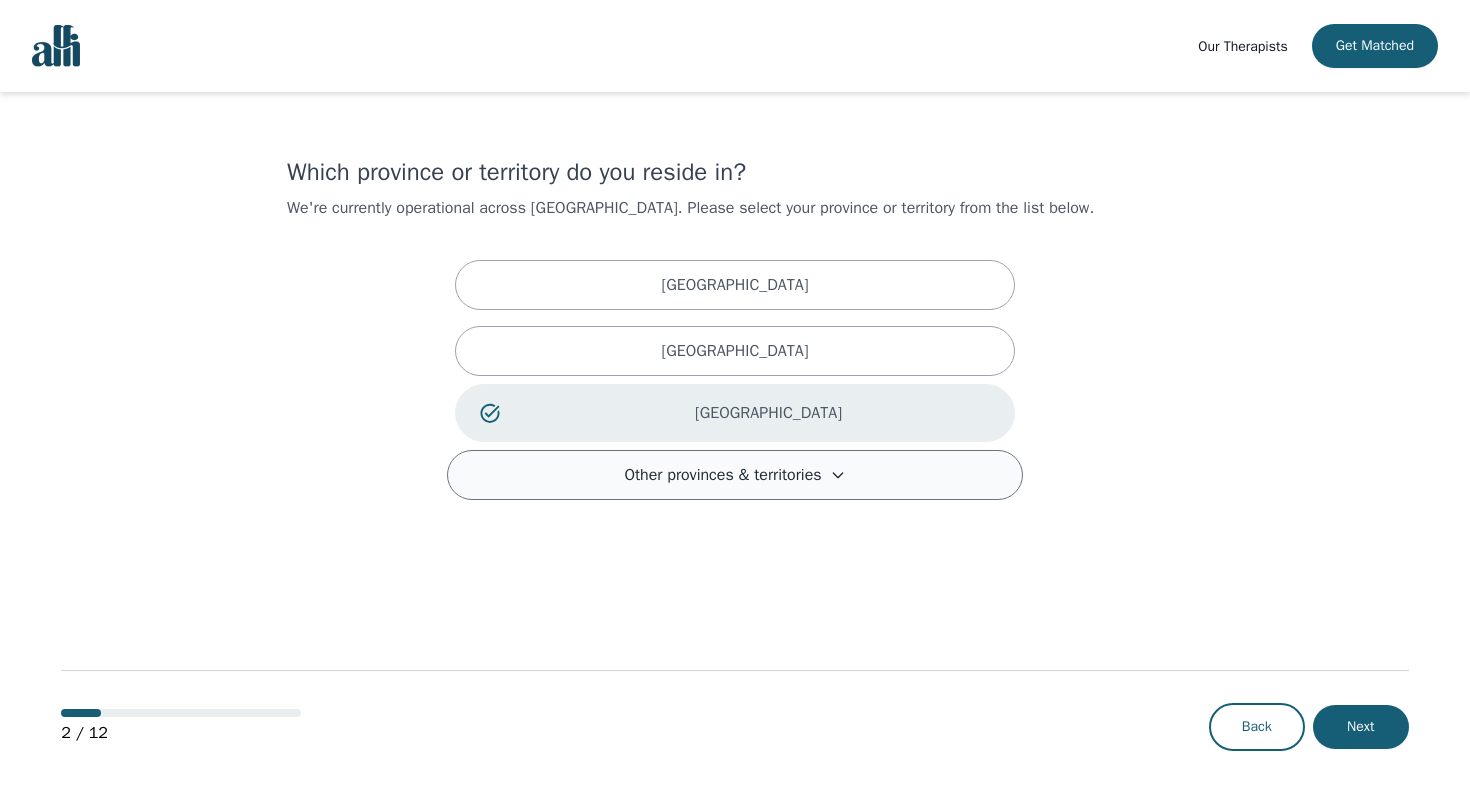 click on "Other provinces & territories" at bounding box center [722, 475] 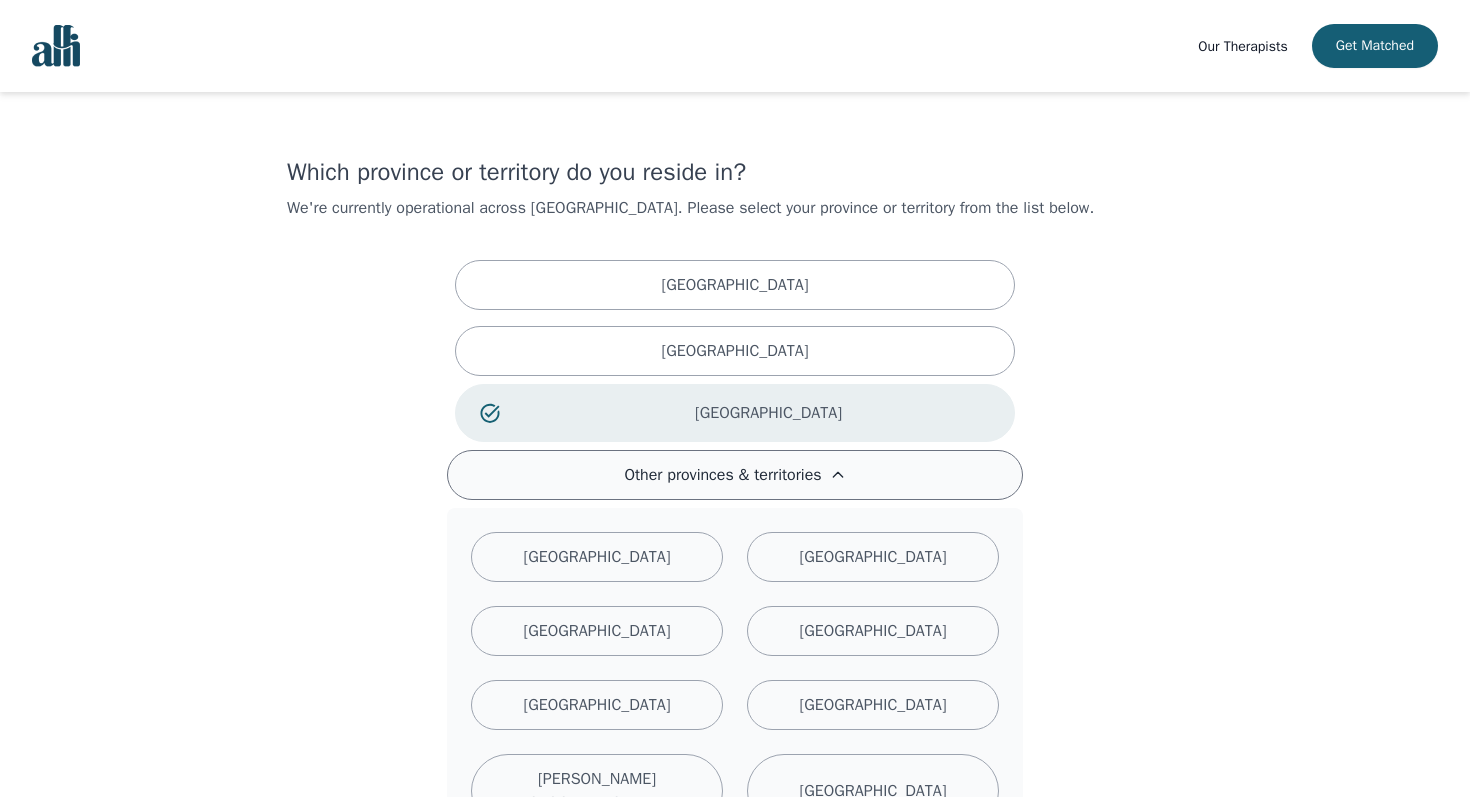 click on "Other provinces & territories" at bounding box center (722, 475) 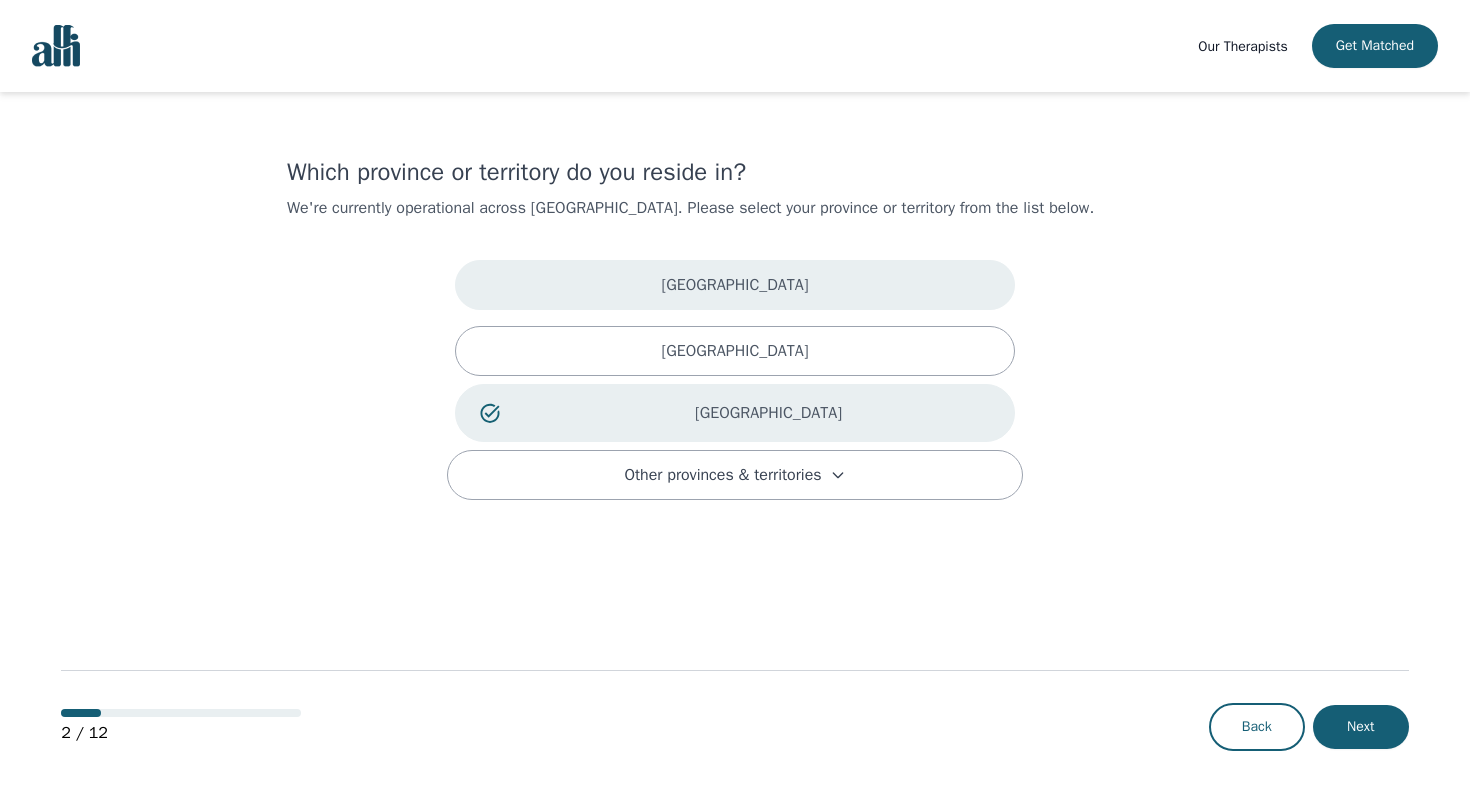 click on "[GEOGRAPHIC_DATA]" at bounding box center [734, 285] 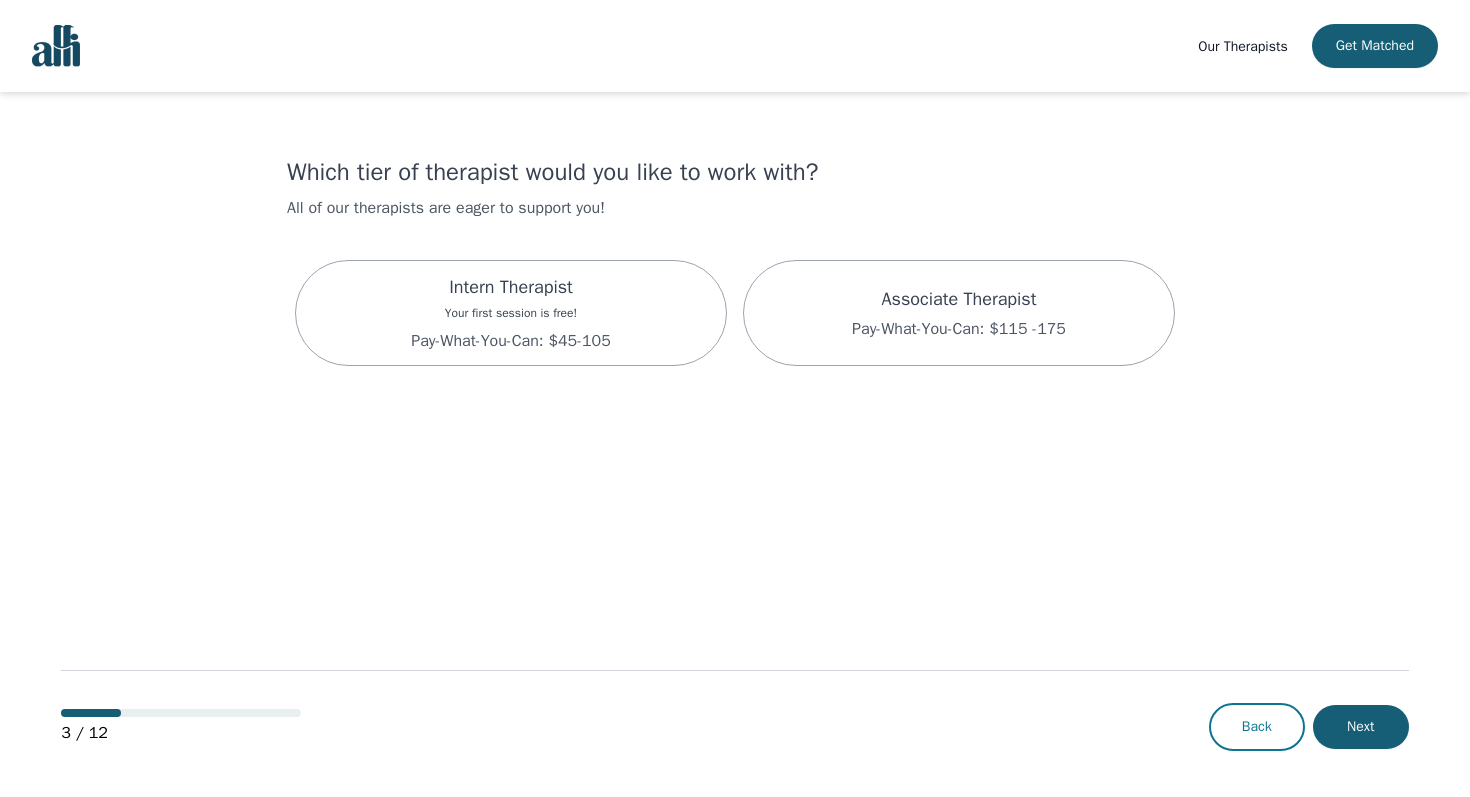 click on "Back" at bounding box center [1257, 727] 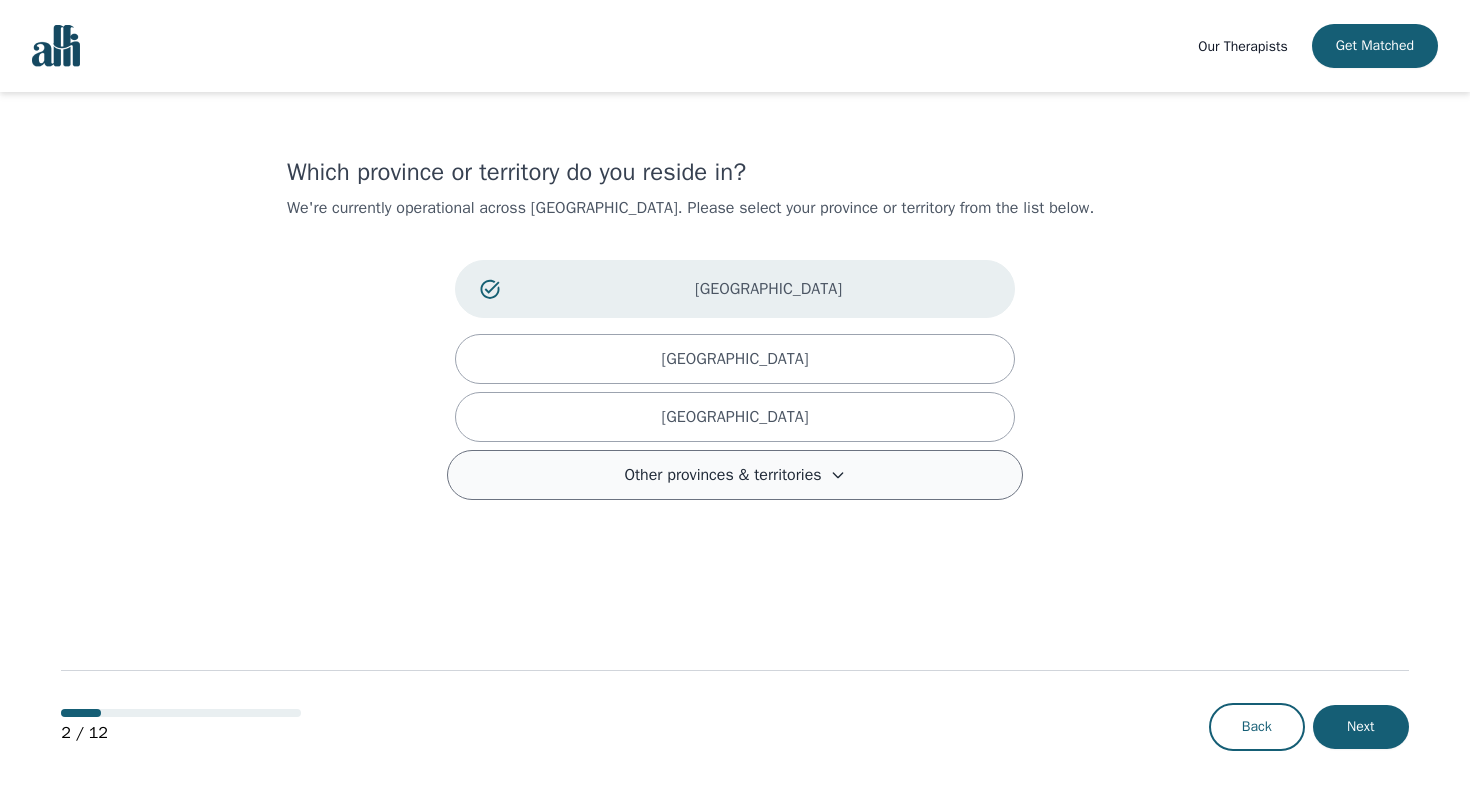 click on "Other provinces & territories" at bounding box center [722, 475] 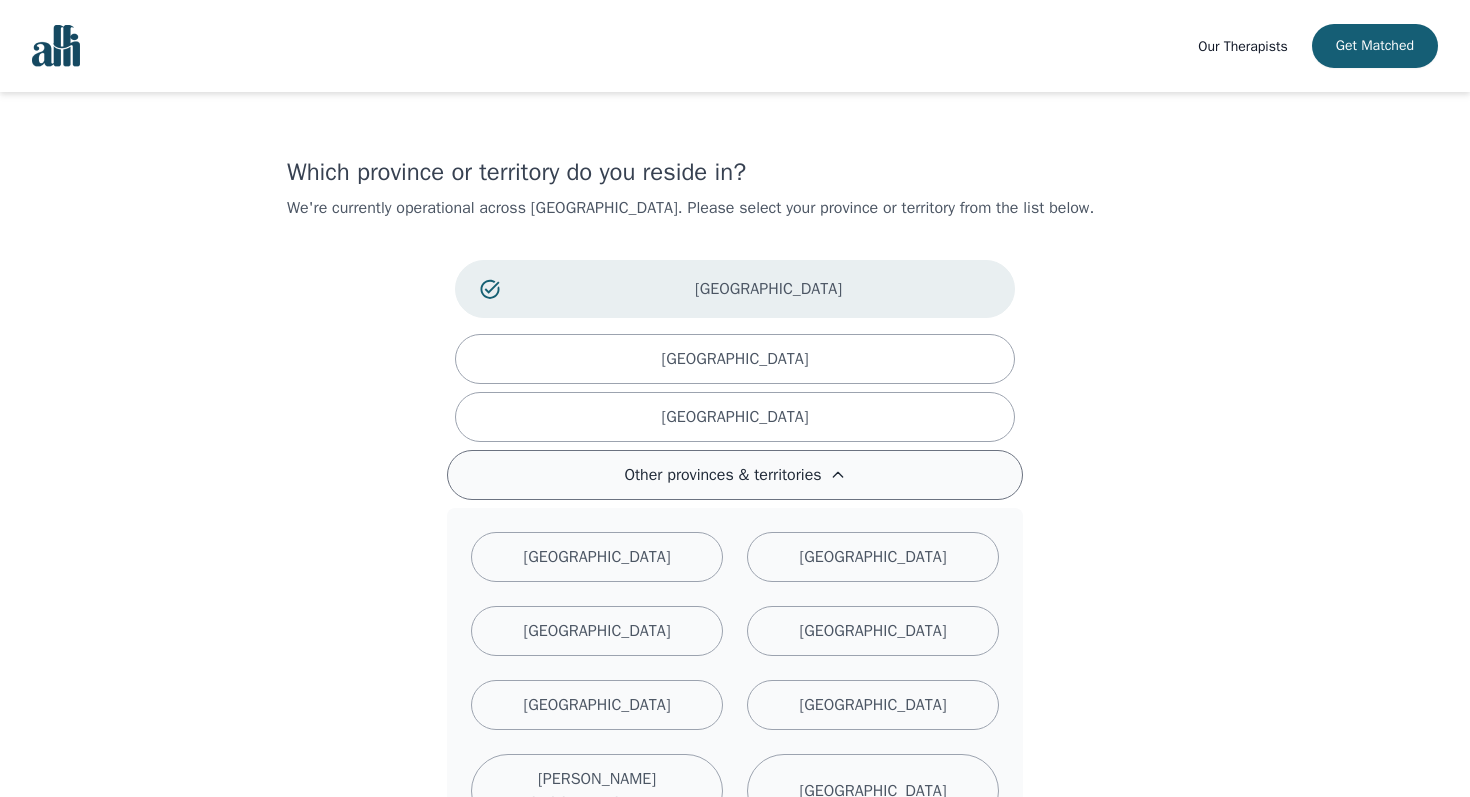click on "Other provinces & territories" at bounding box center [722, 475] 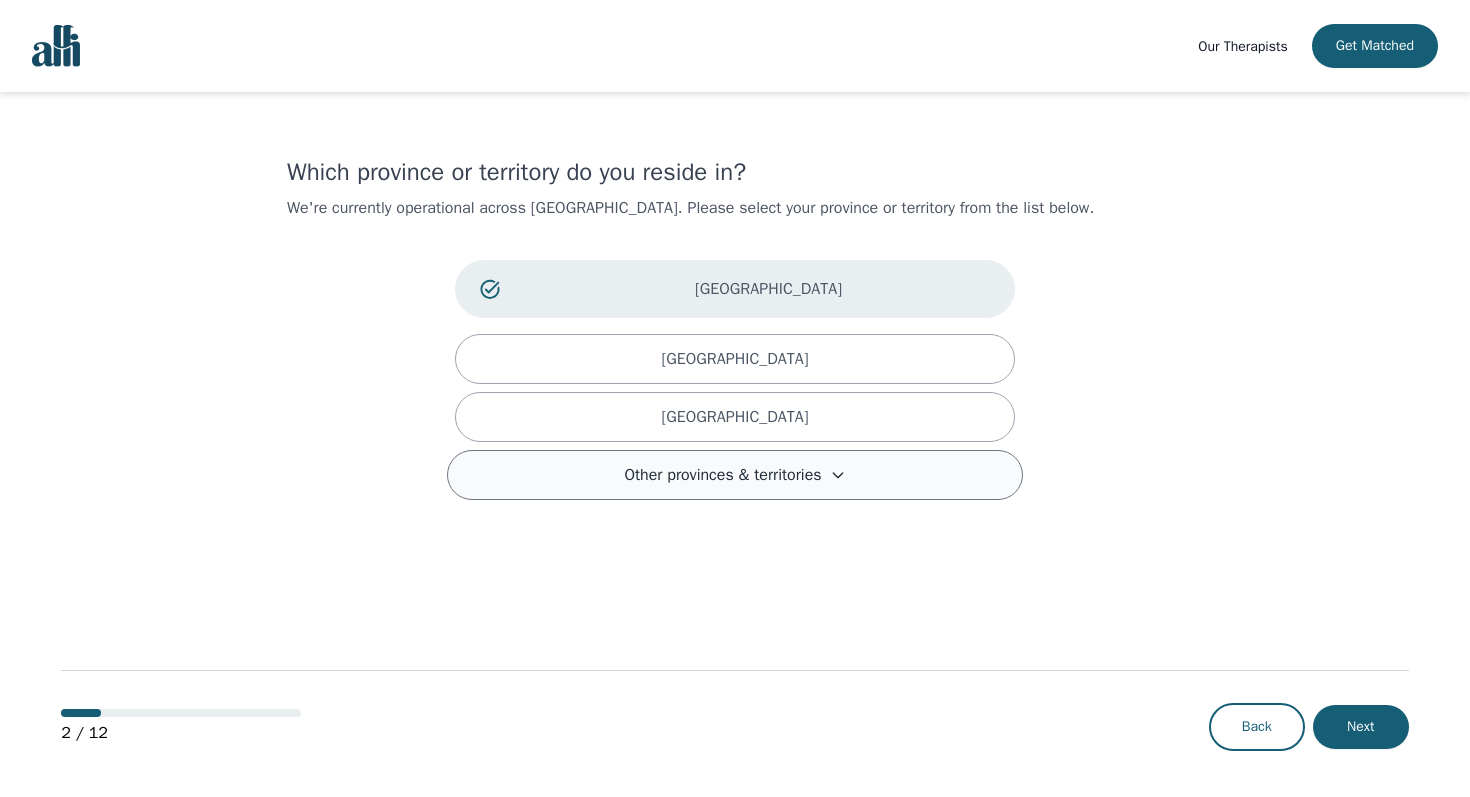 click on "Other provinces & territories" at bounding box center [722, 475] 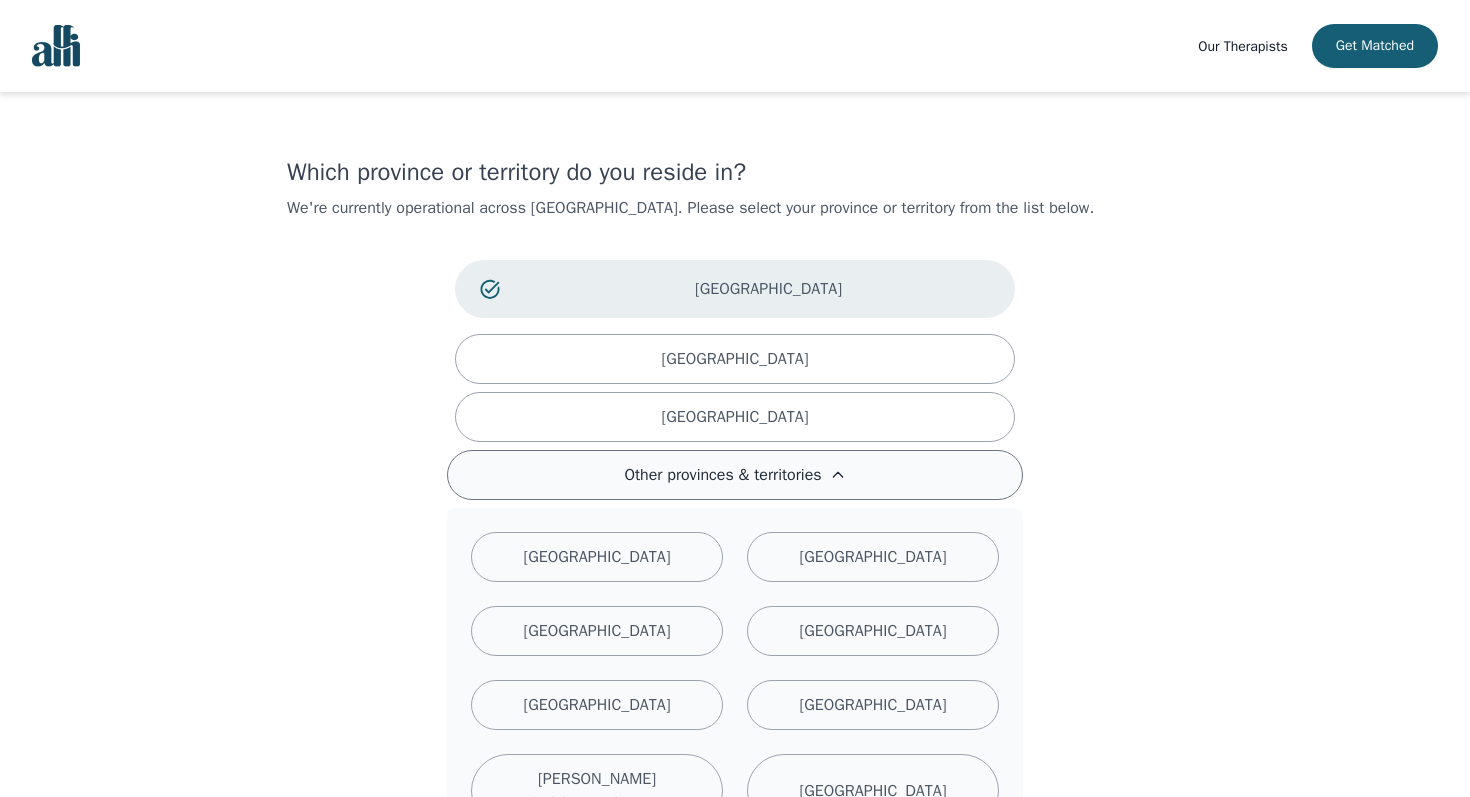 click on "Other provinces & territories" at bounding box center (722, 475) 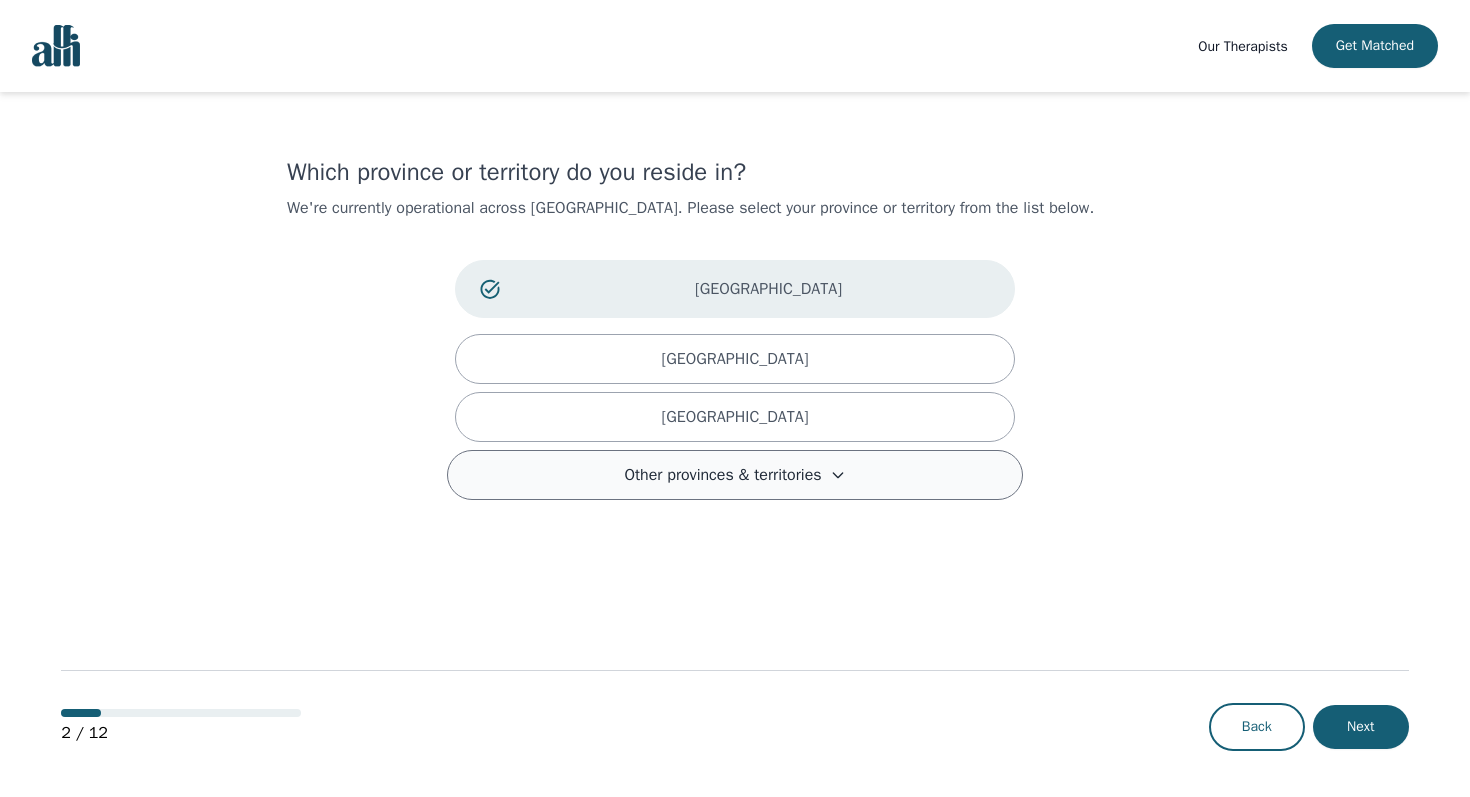 click on "Other provinces & territories" at bounding box center (722, 475) 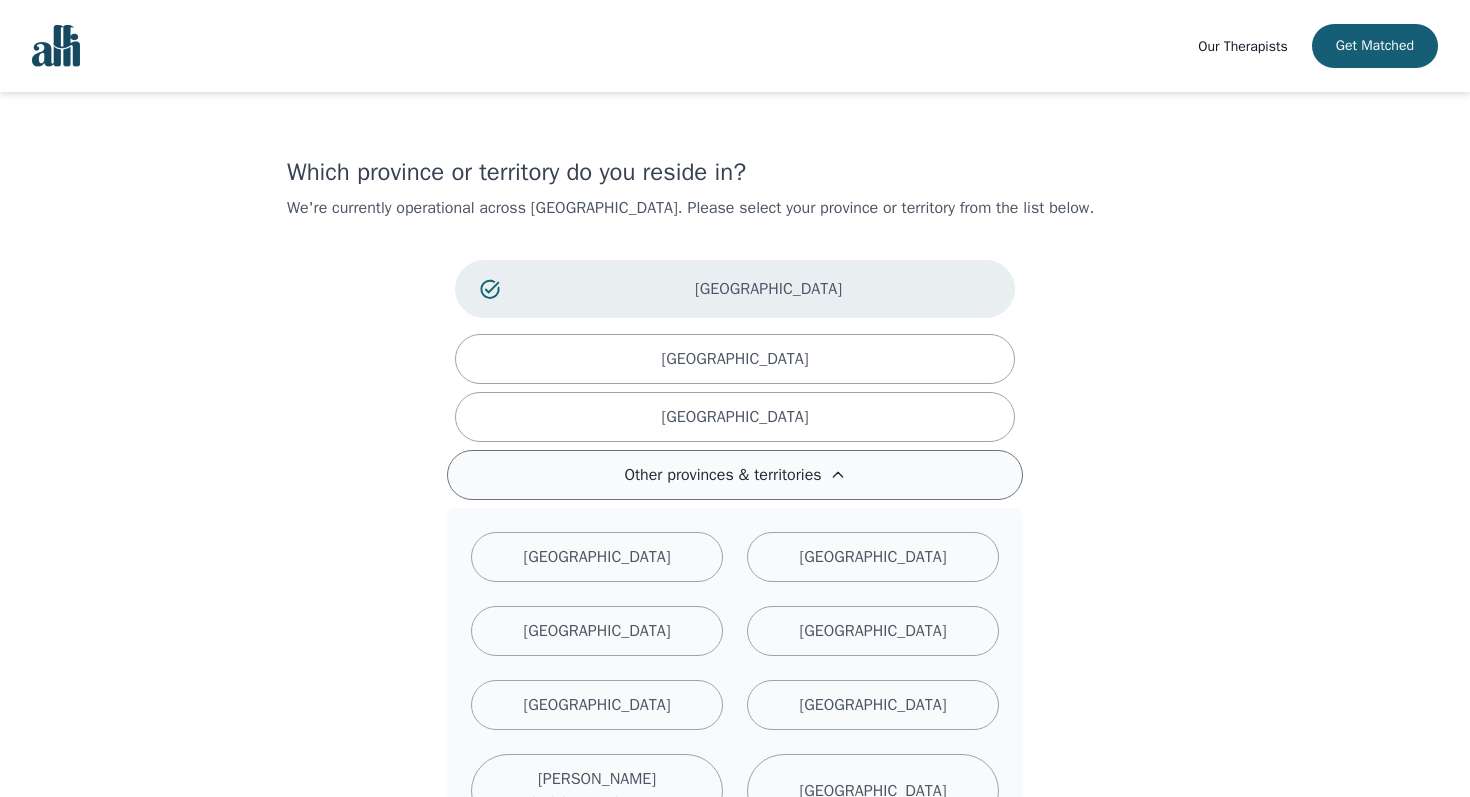 click on "Other provinces & territories" at bounding box center [722, 475] 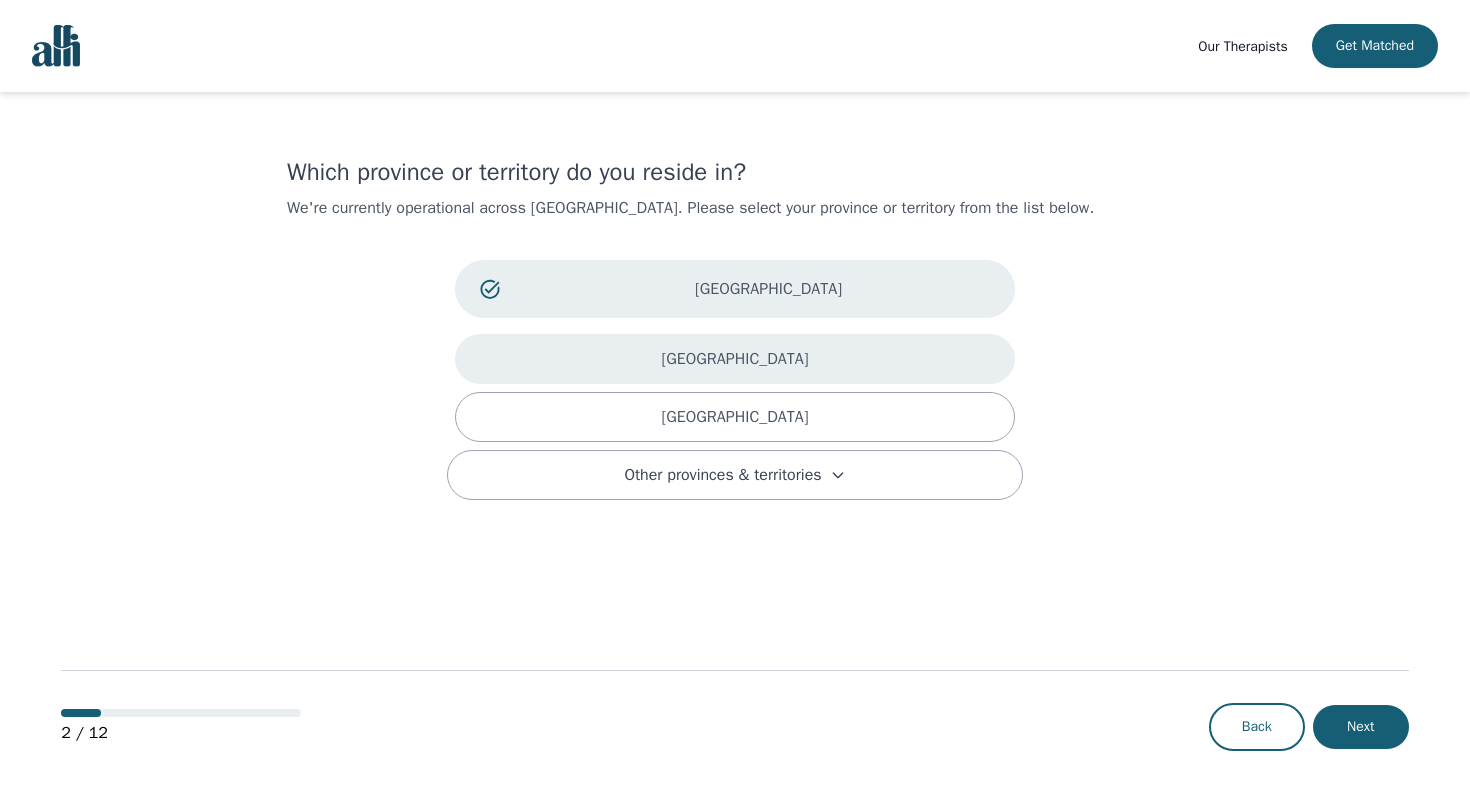 click on "[GEOGRAPHIC_DATA]" at bounding box center (735, 359) 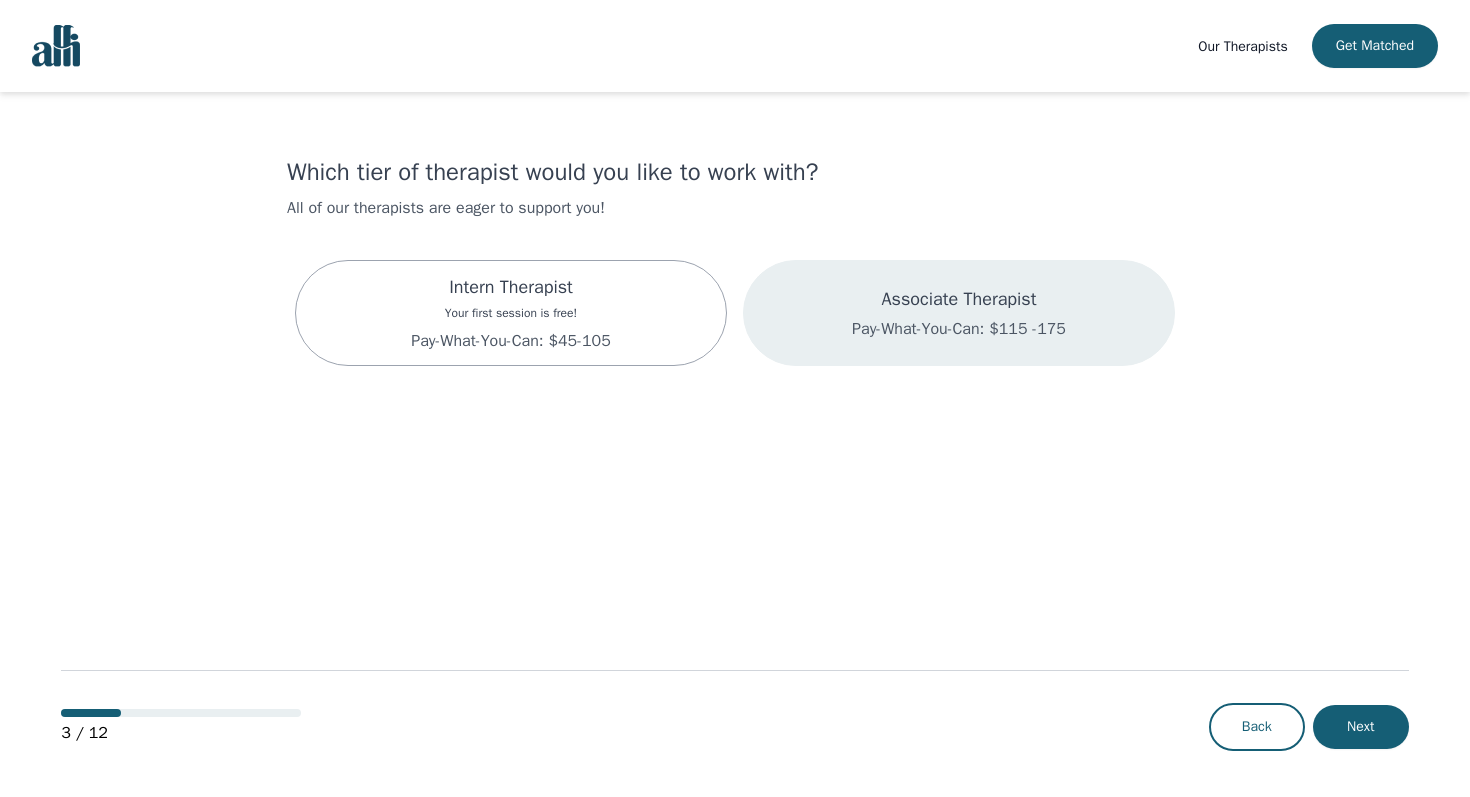 click on "Associate Therapist Pay-What-You-Can: $115 -175" at bounding box center (959, 313) 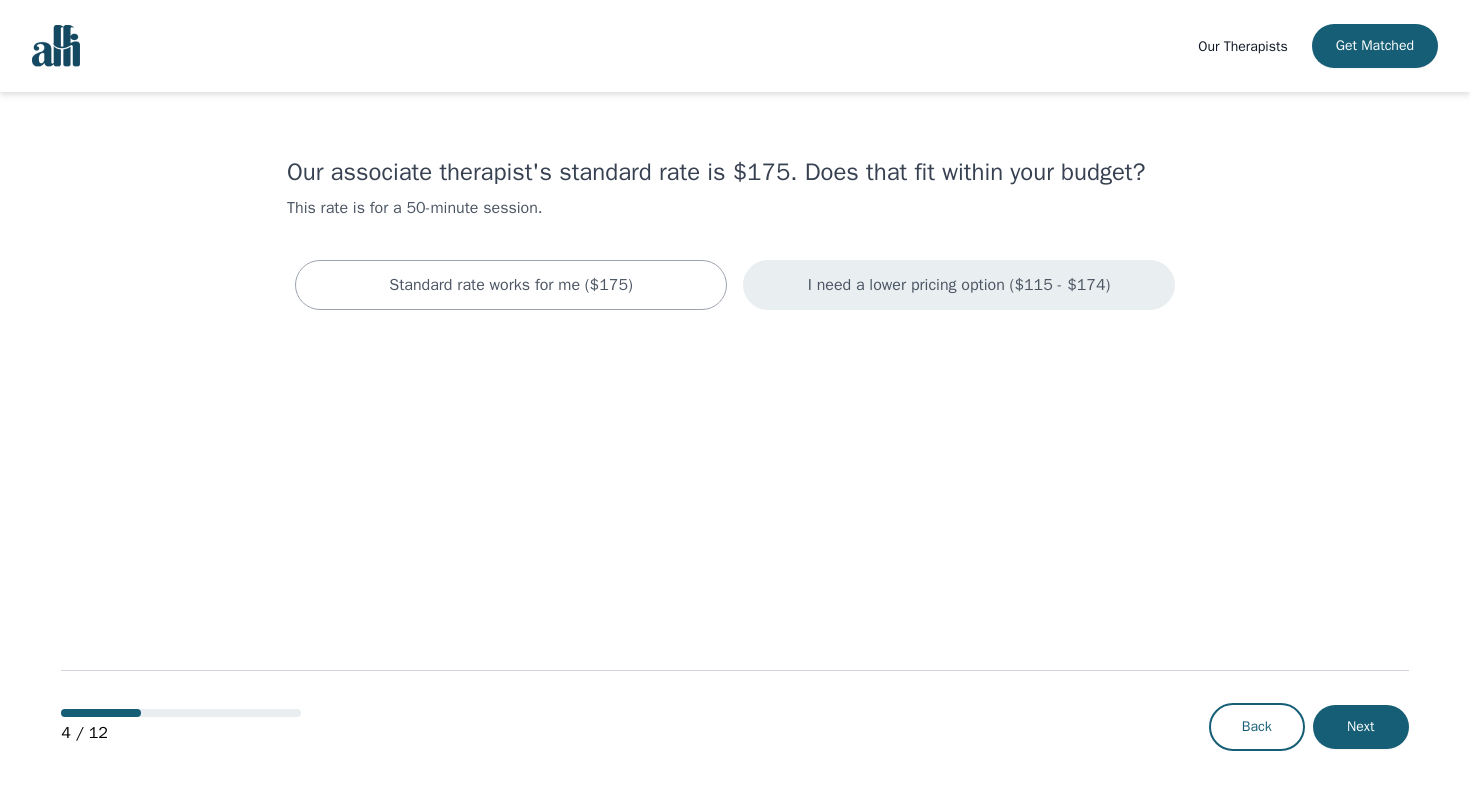 click on "I need a lower pricing option ($115 - $174)" at bounding box center (959, 285) 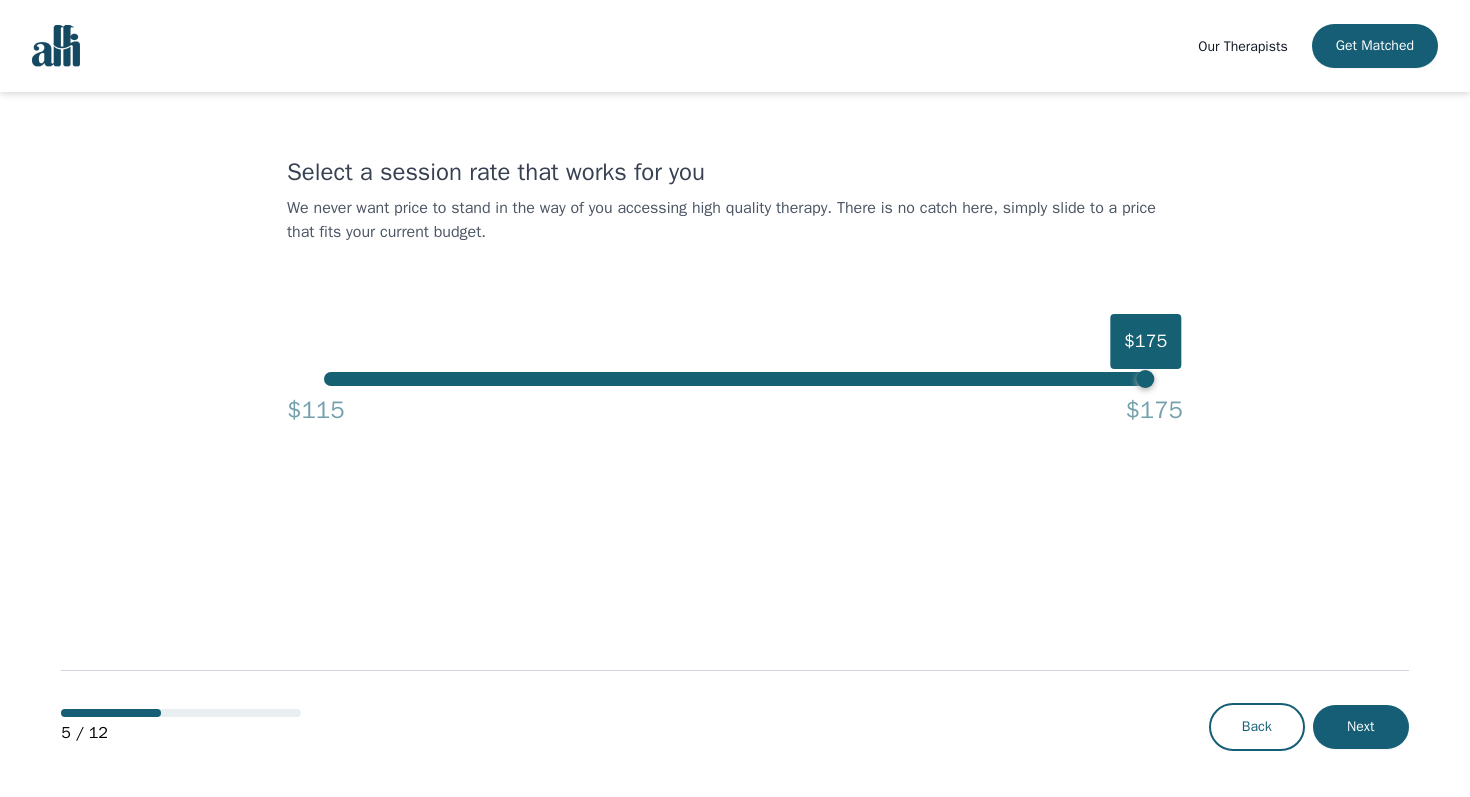 drag, startPoint x: 1142, startPoint y: 374, endPoint x: 1469, endPoint y: 423, distance: 330.65088 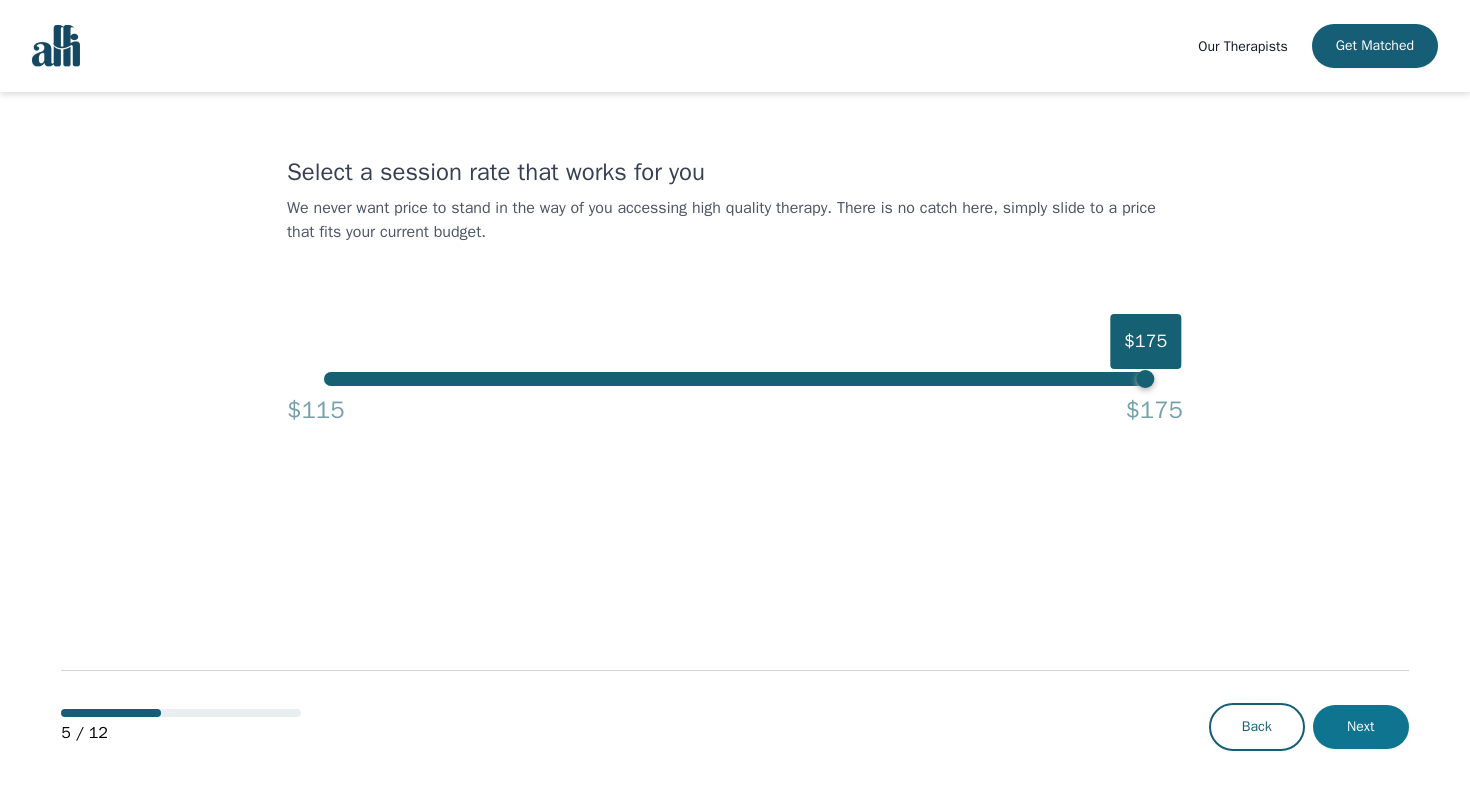 click on "Next" at bounding box center (1361, 727) 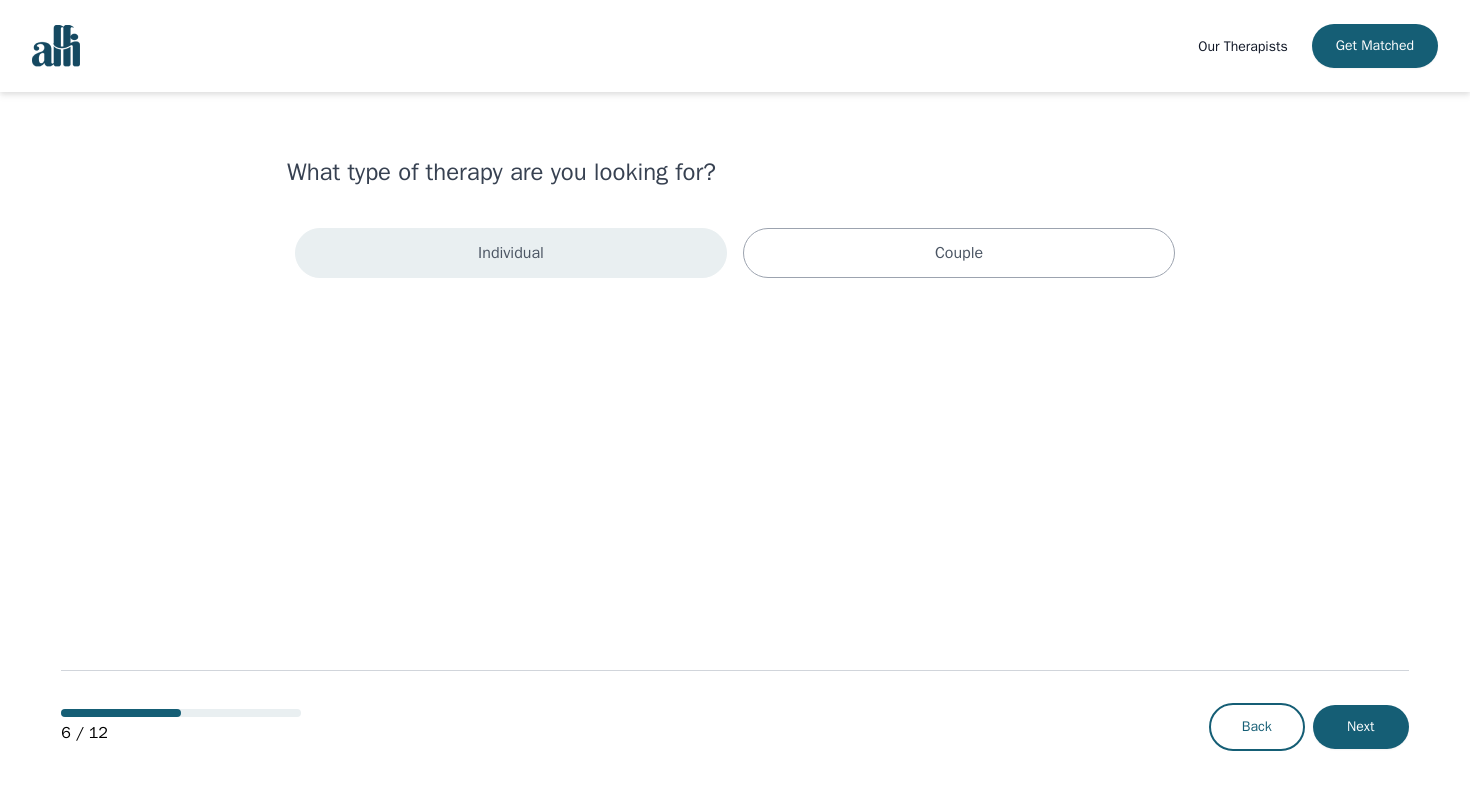 click on "Individual" at bounding box center (511, 253) 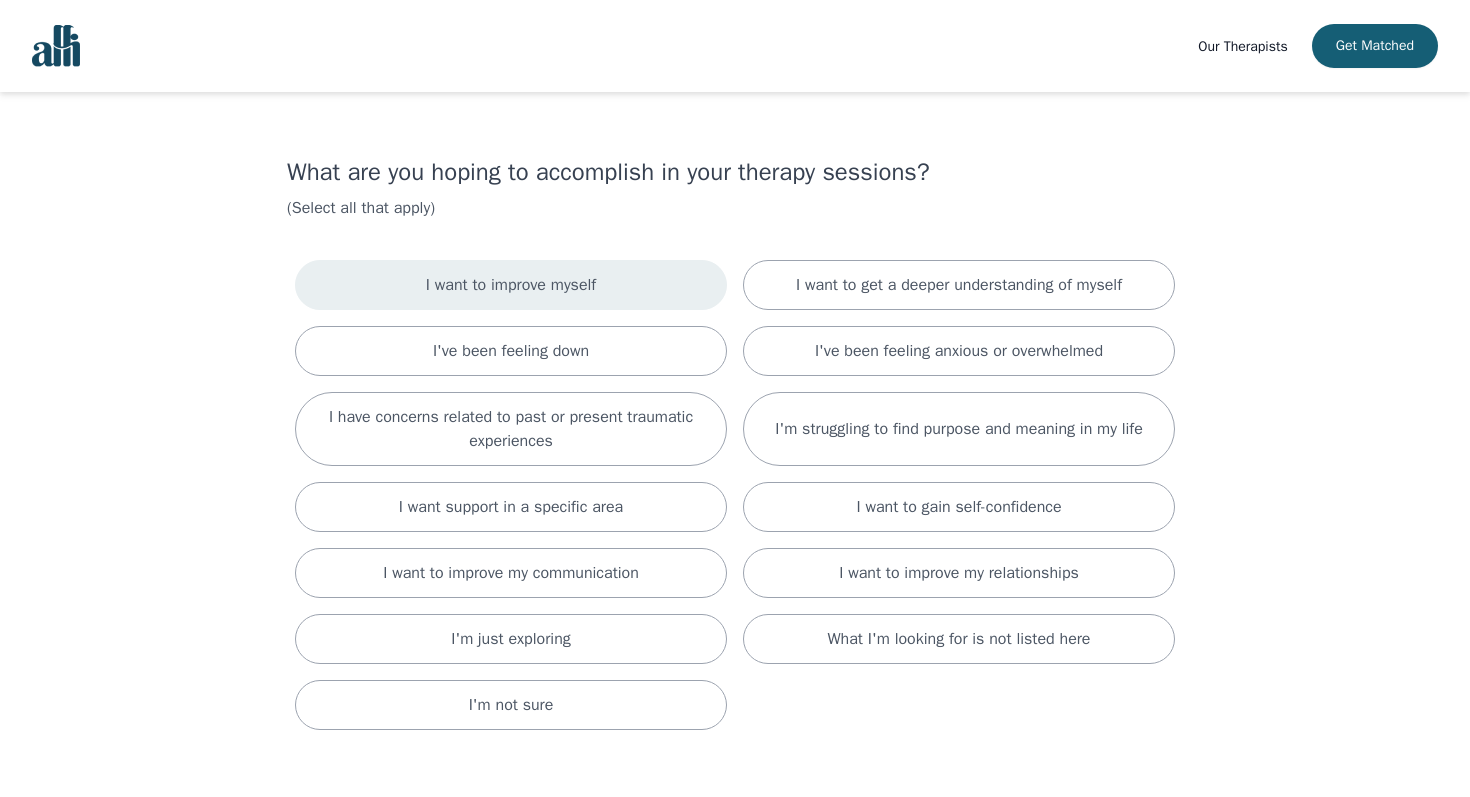 click on "I want to improve myself" at bounding box center (511, 285) 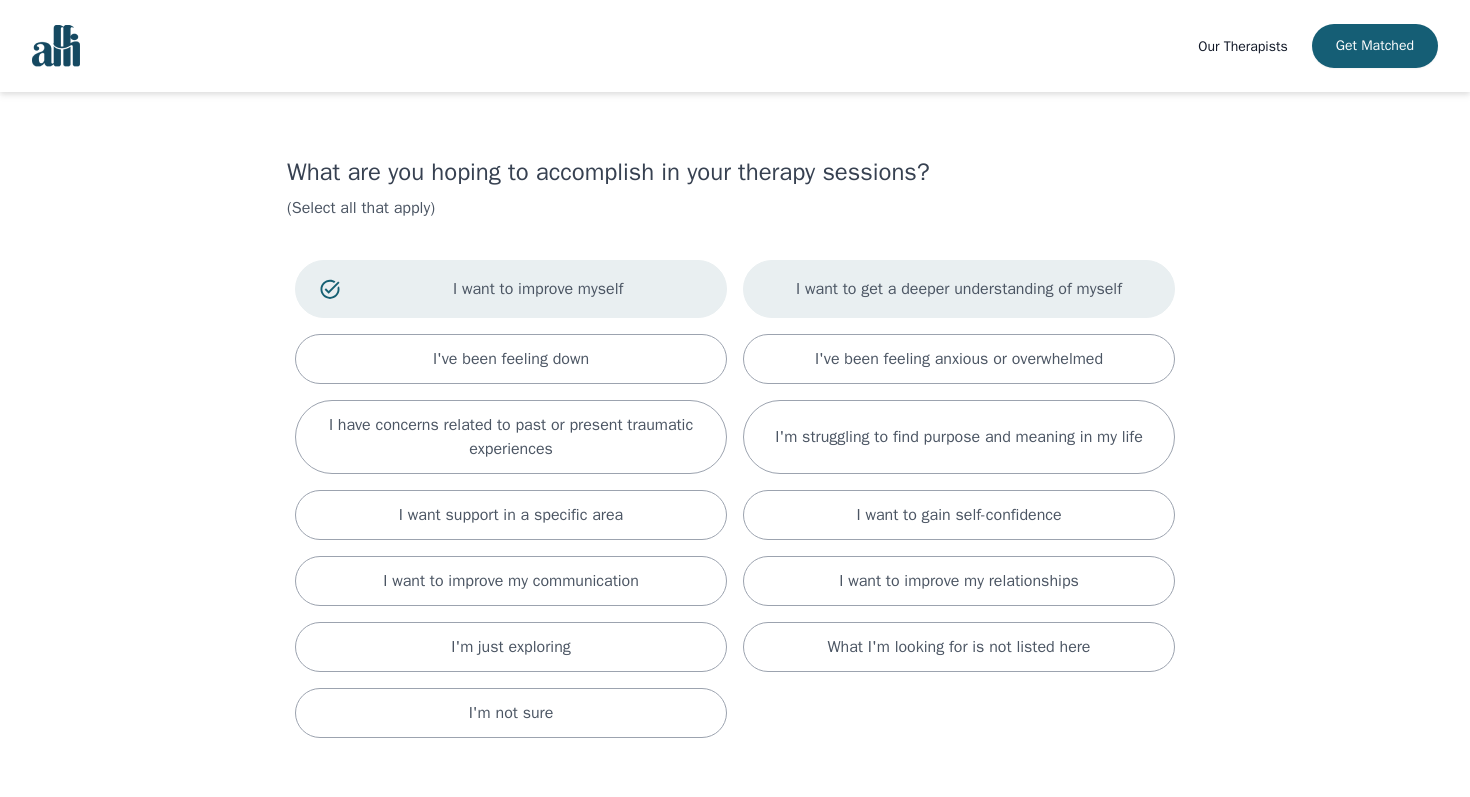 click on "I want to get a deeper understanding of myself" at bounding box center (959, 289) 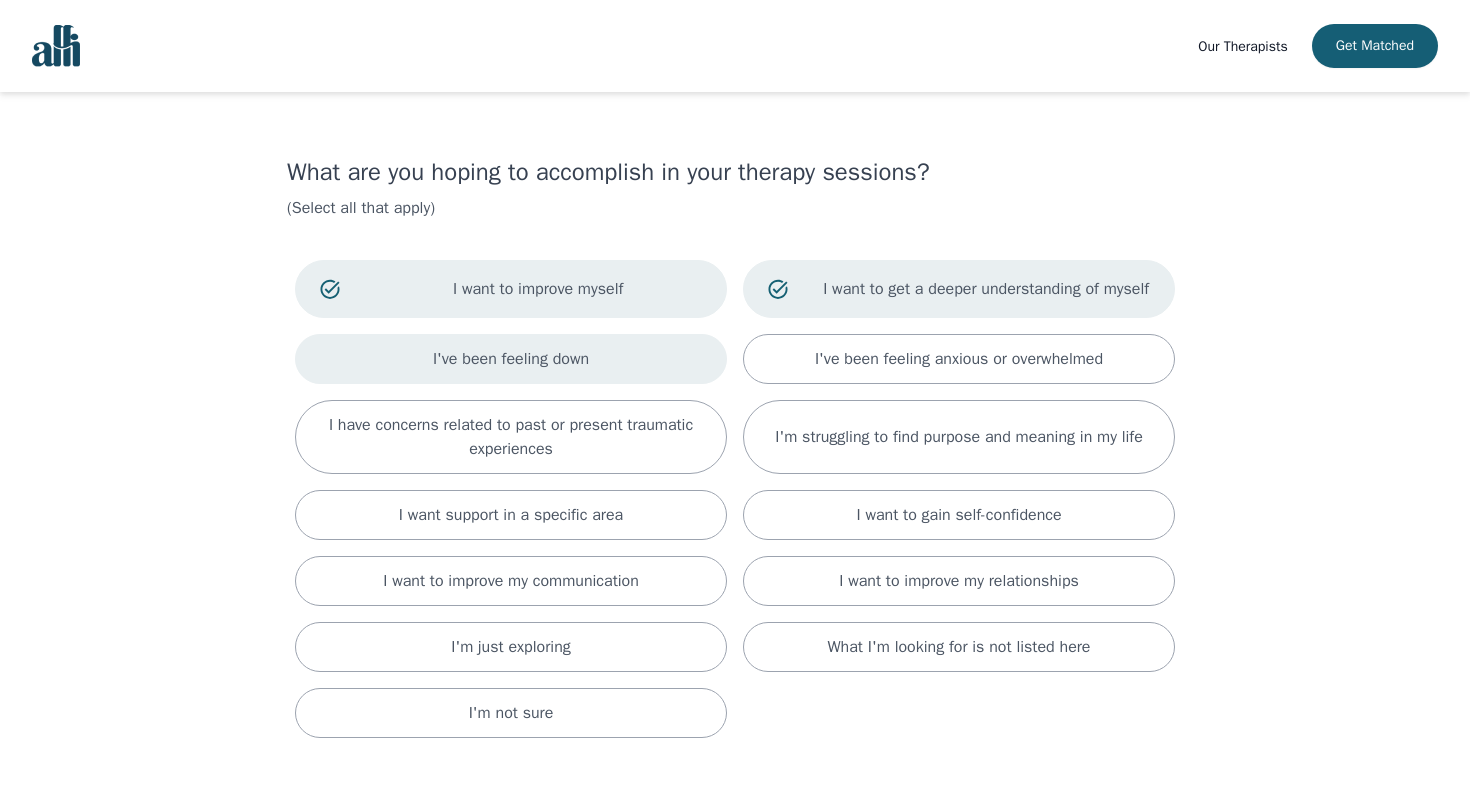click on "I've been feeling down" at bounding box center [511, 359] 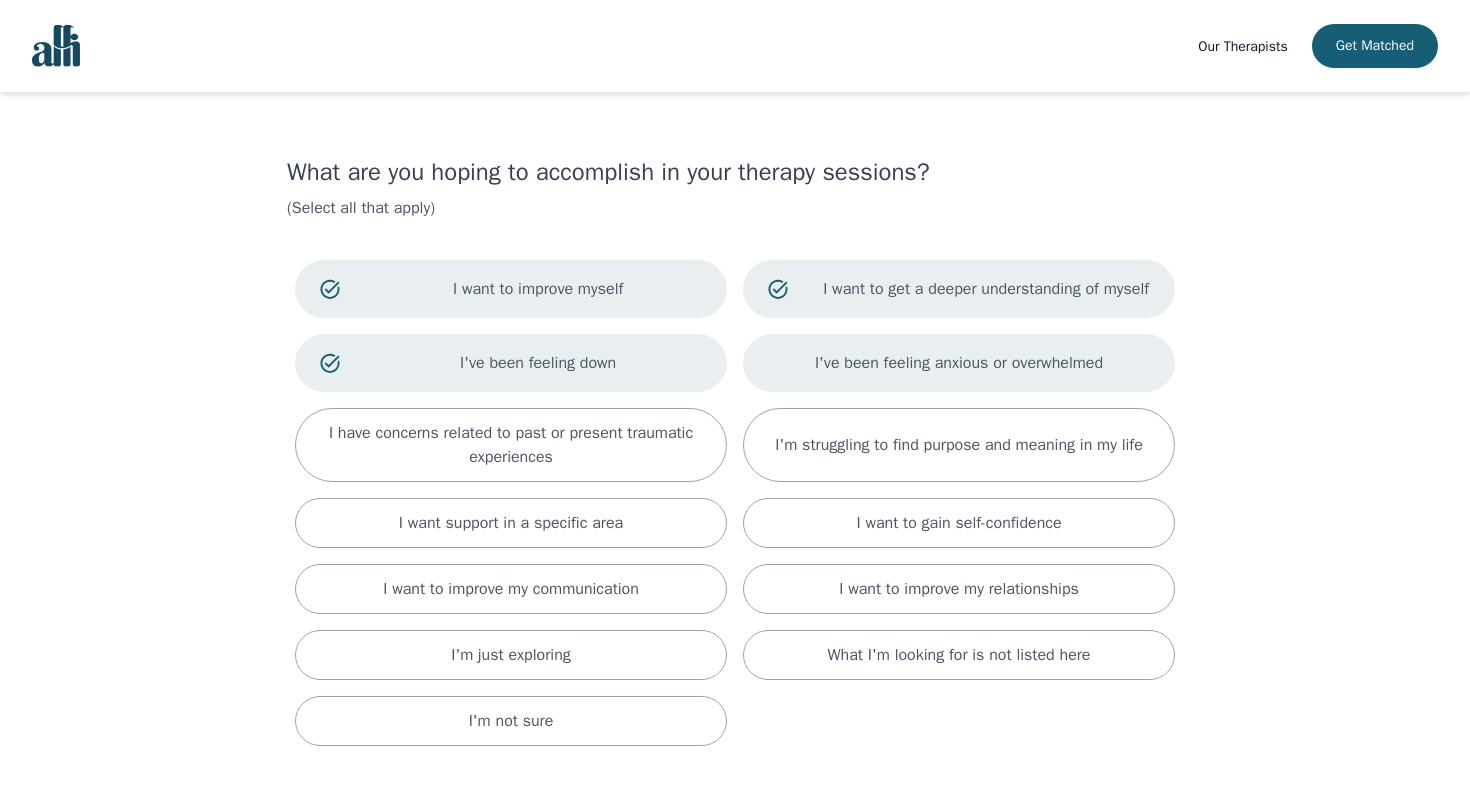 click on "I've been feeling anxious or overwhelmed" at bounding box center (959, 363) 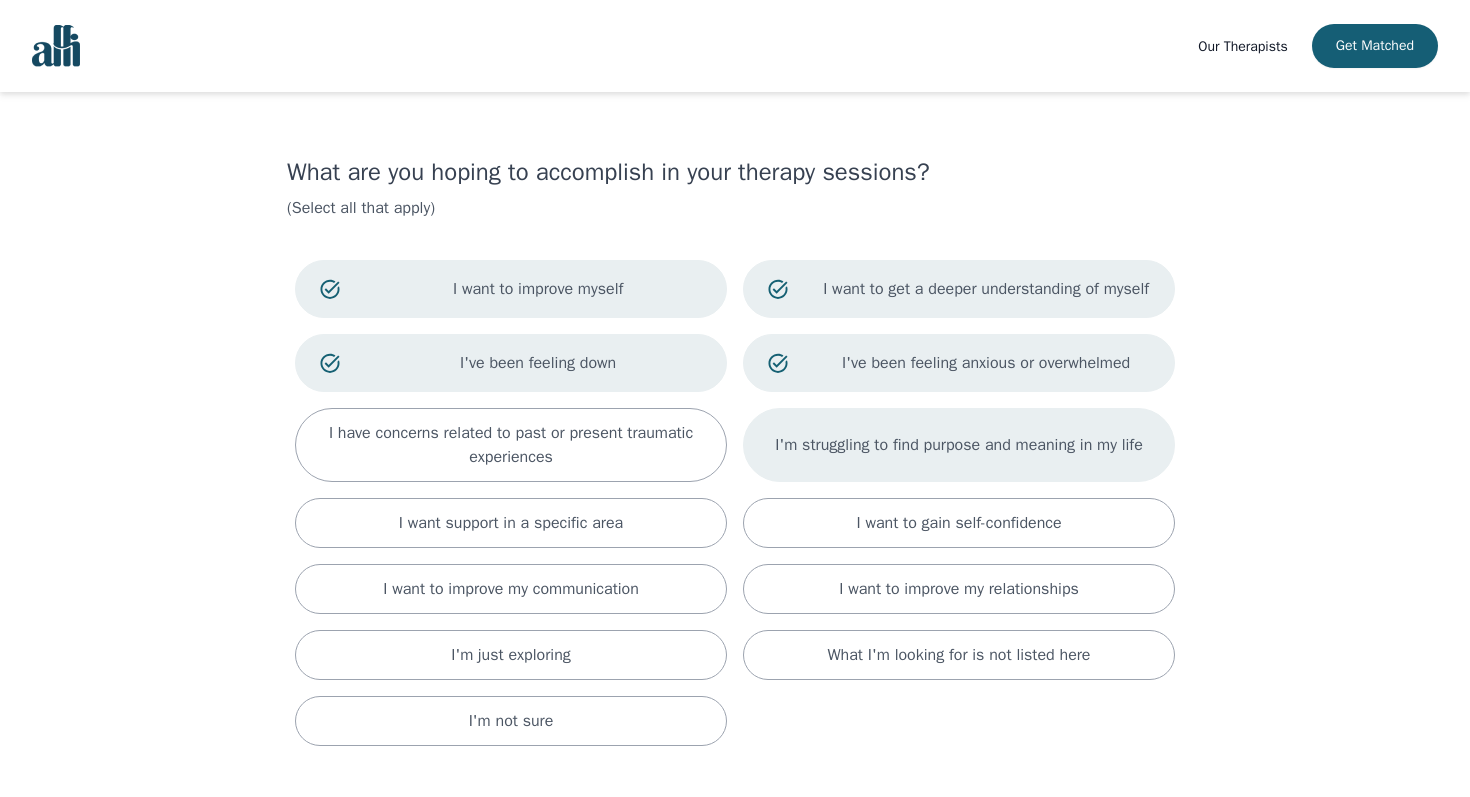 click on "I'm struggling to find purpose and meaning in my life" at bounding box center (959, 445) 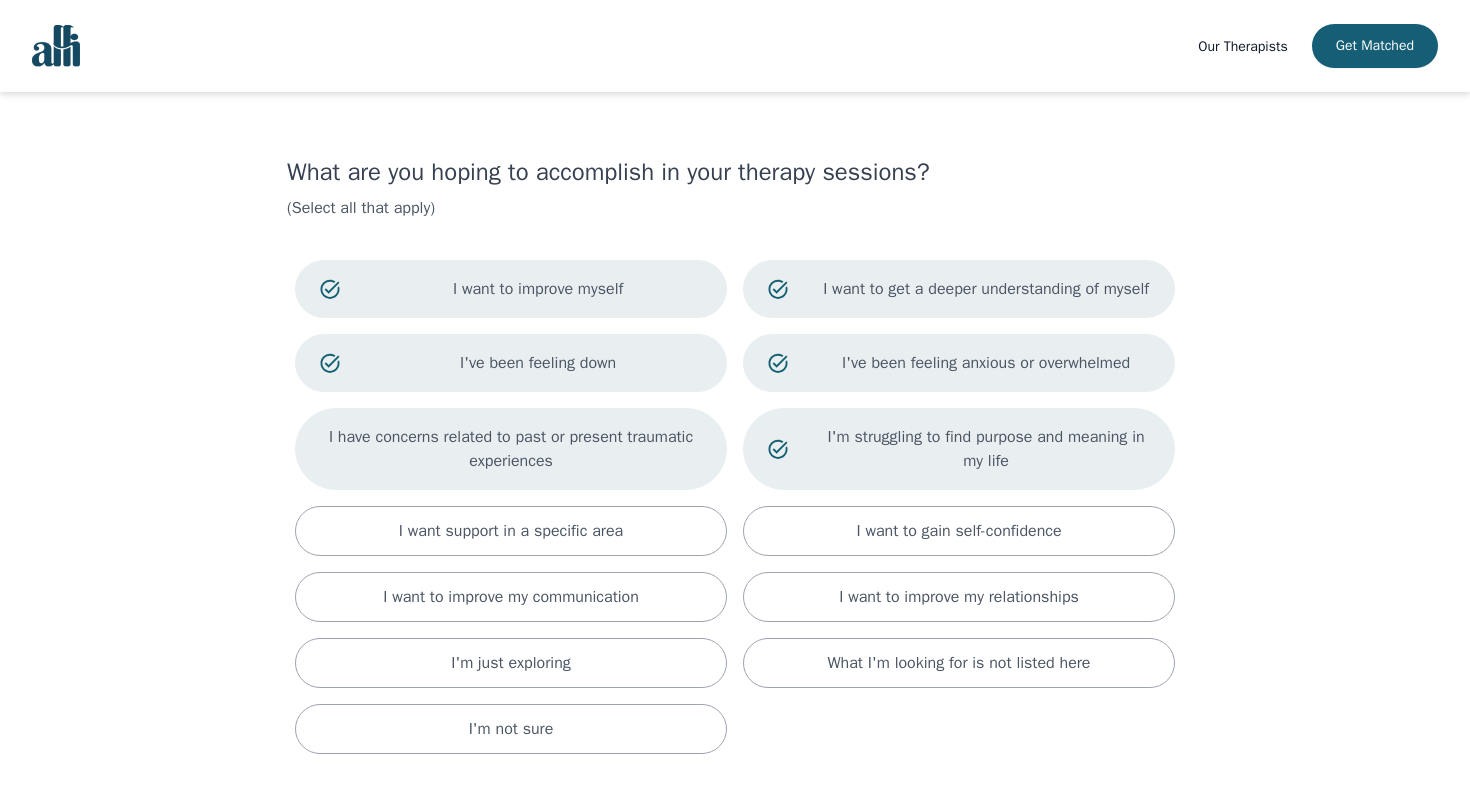 click on "I have concerns related to past or present traumatic experiences" at bounding box center (511, 449) 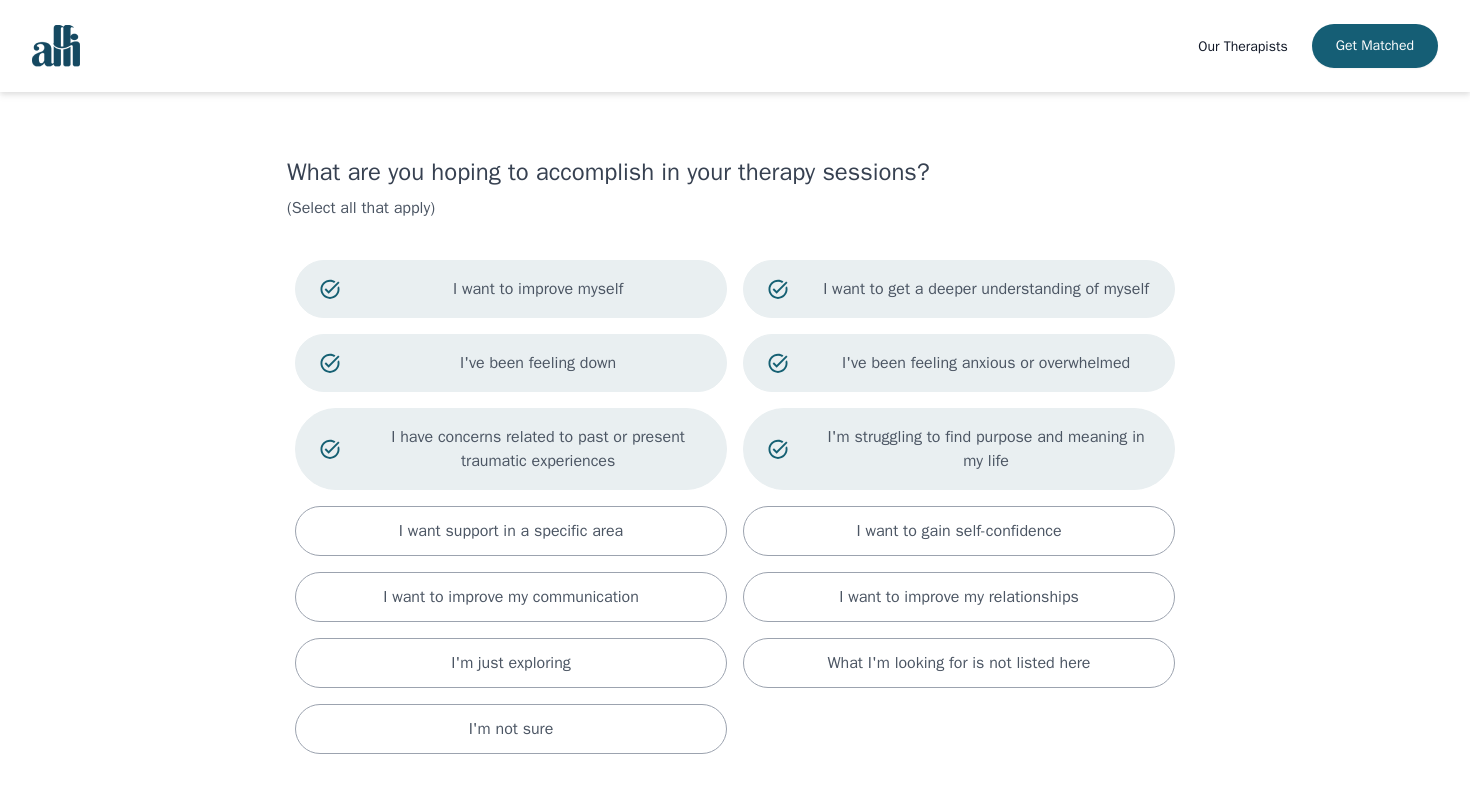 click on "I want to improve myself I want to get a deeper understanding of myself I've been feeling down I've been feeling anxious or overwhelmed I have concerns related to past or present traumatic experiences I'm struggling to find purpose and meaning in my life I want support in a specific area I want to gain self-confidence I want to improve my communication I want to improve my relationships I'm just exploring What I'm looking for is not listed here I'm not sure" at bounding box center [735, 507] 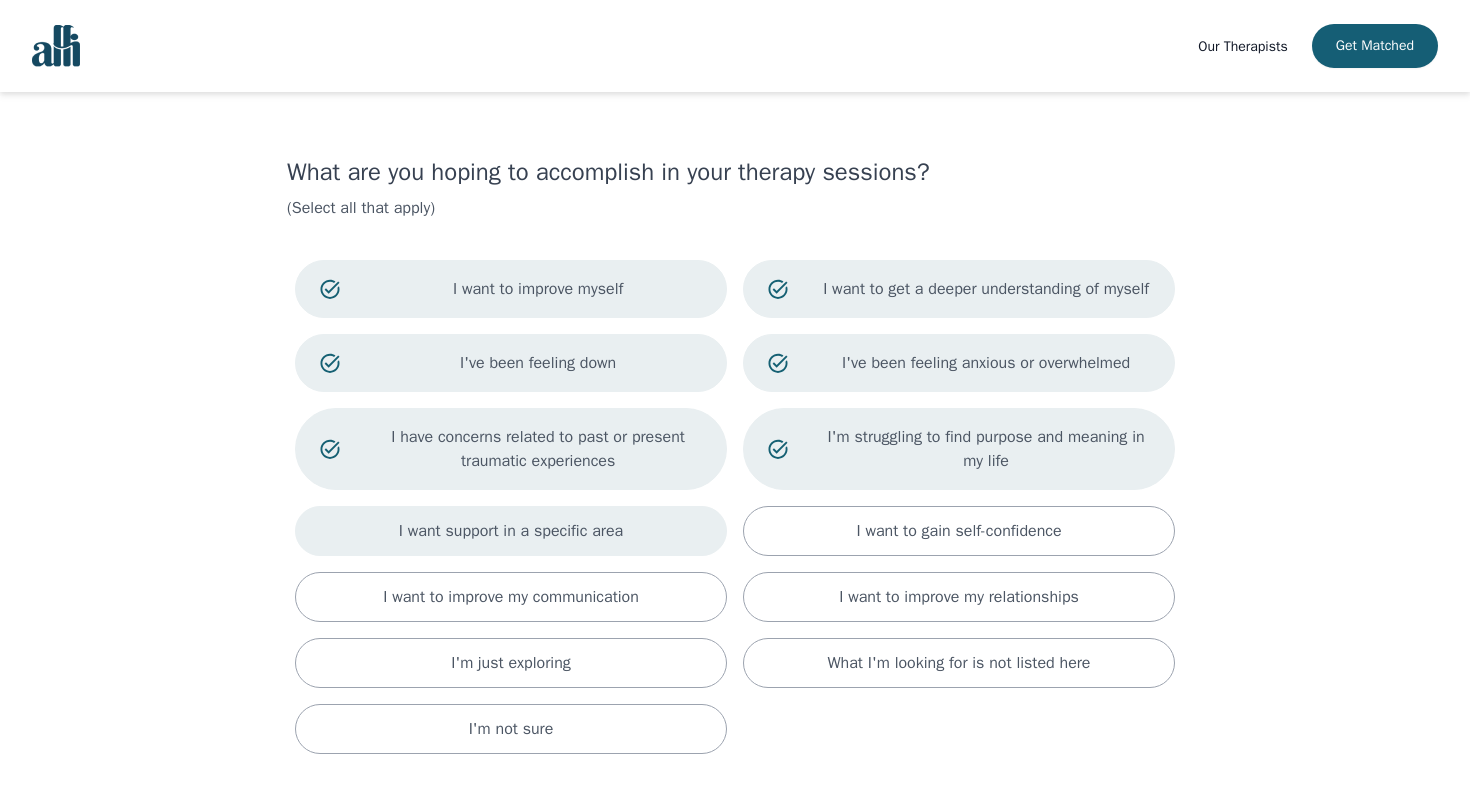 click on "I want support in a specific area" at bounding box center (511, 531) 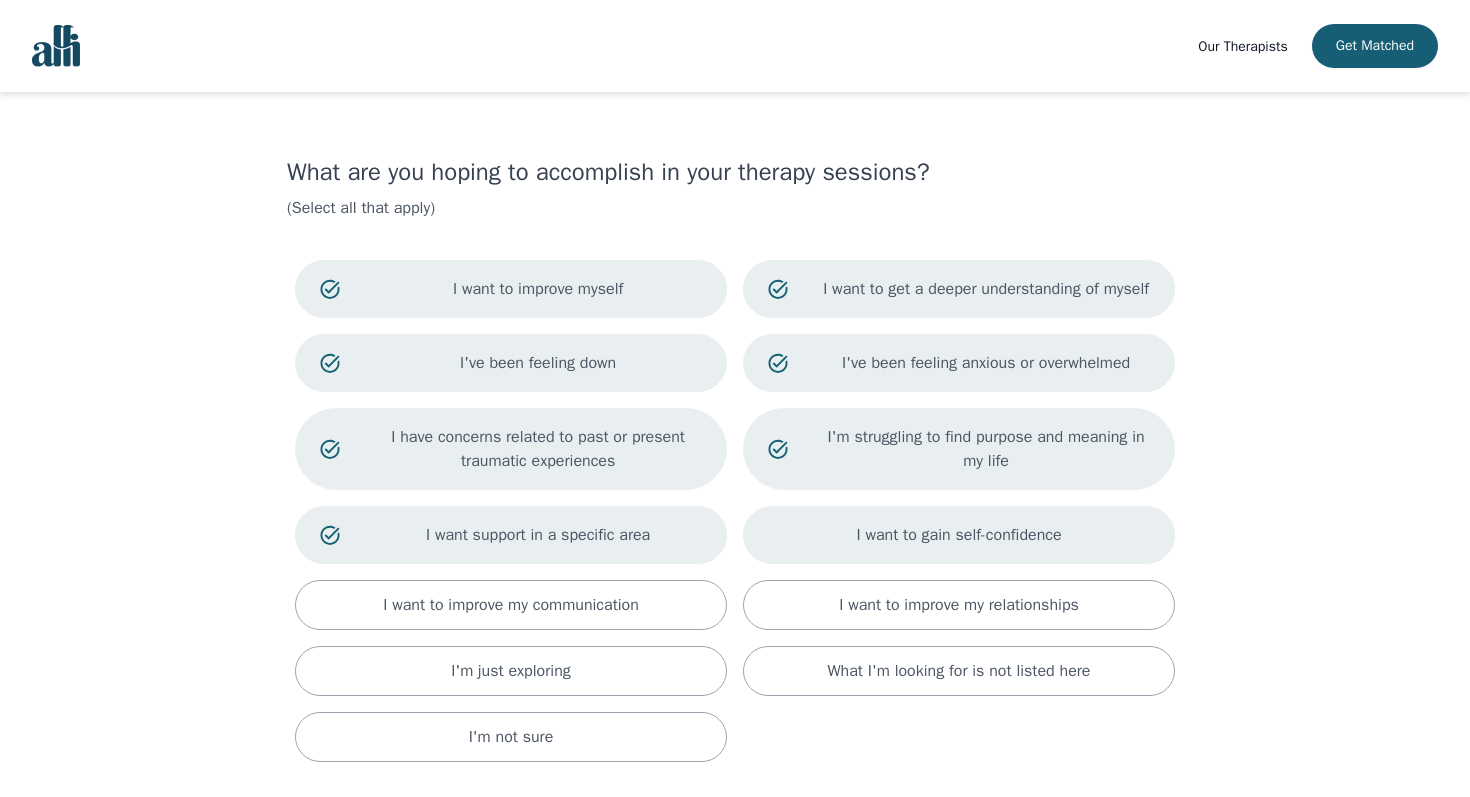 click on "I want to gain self-confidence" at bounding box center (959, 535) 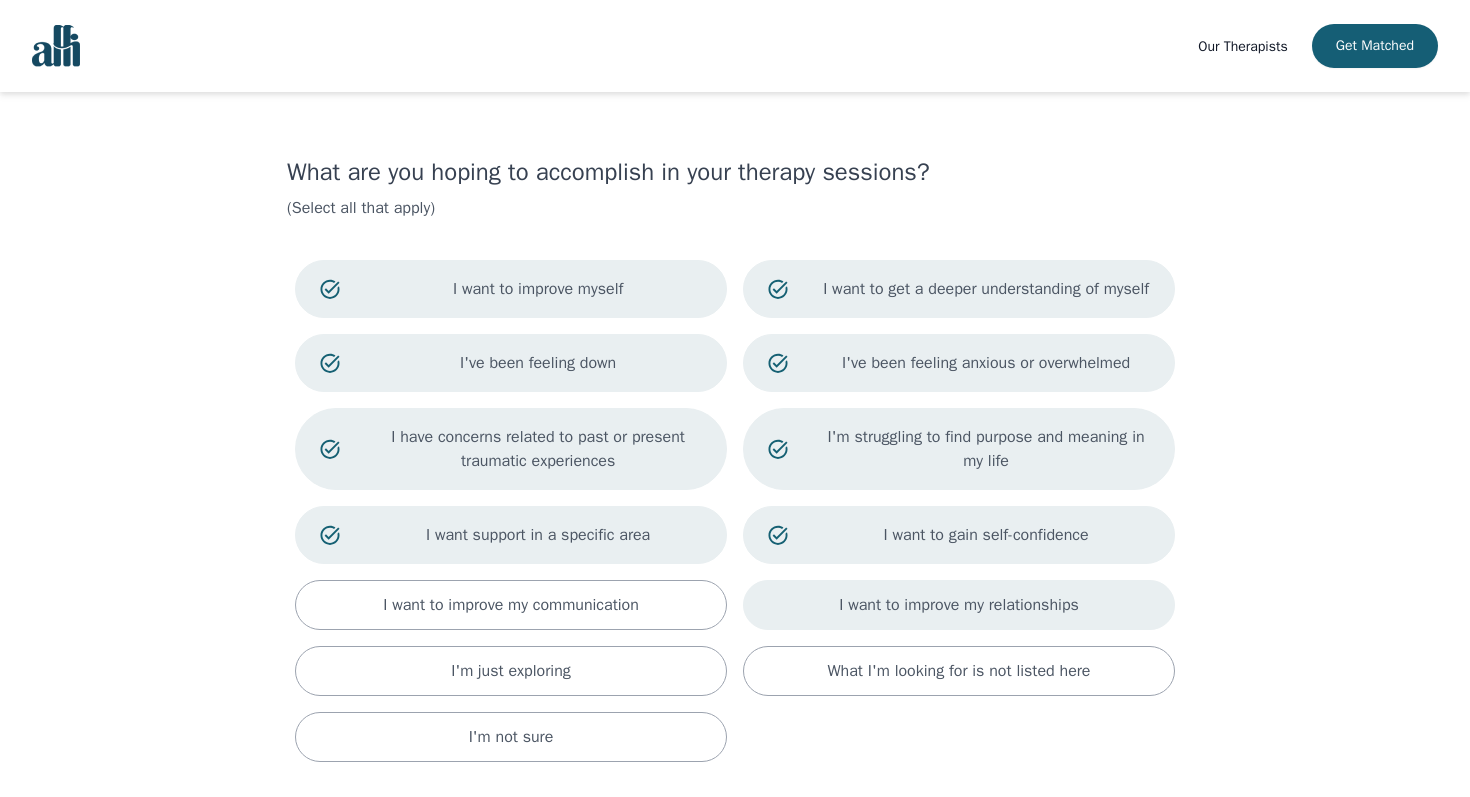 click on "I want to improve my relationships" at bounding box center [959, 605] 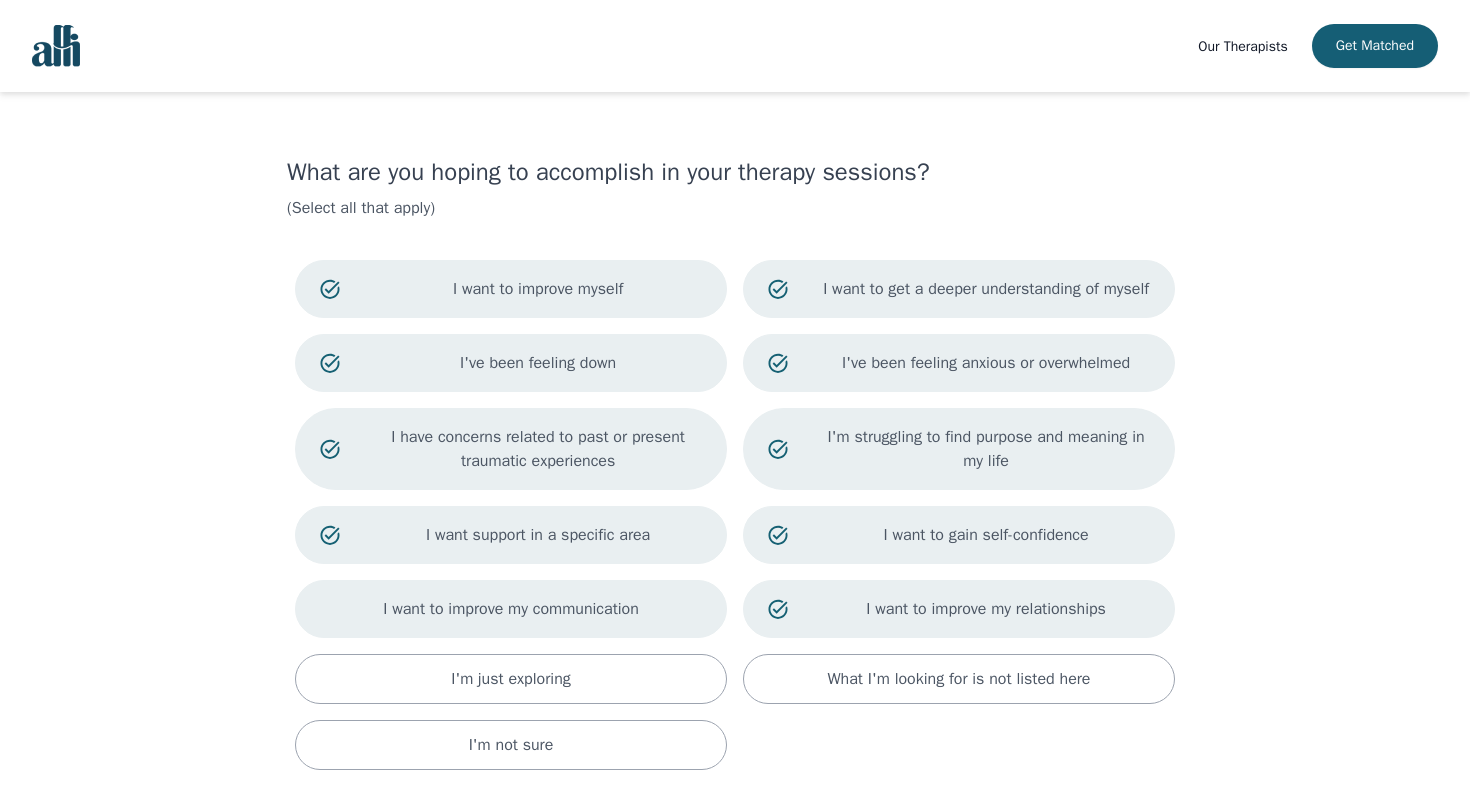 click on "I want to improve my communication" at bounding box center [511, 609] 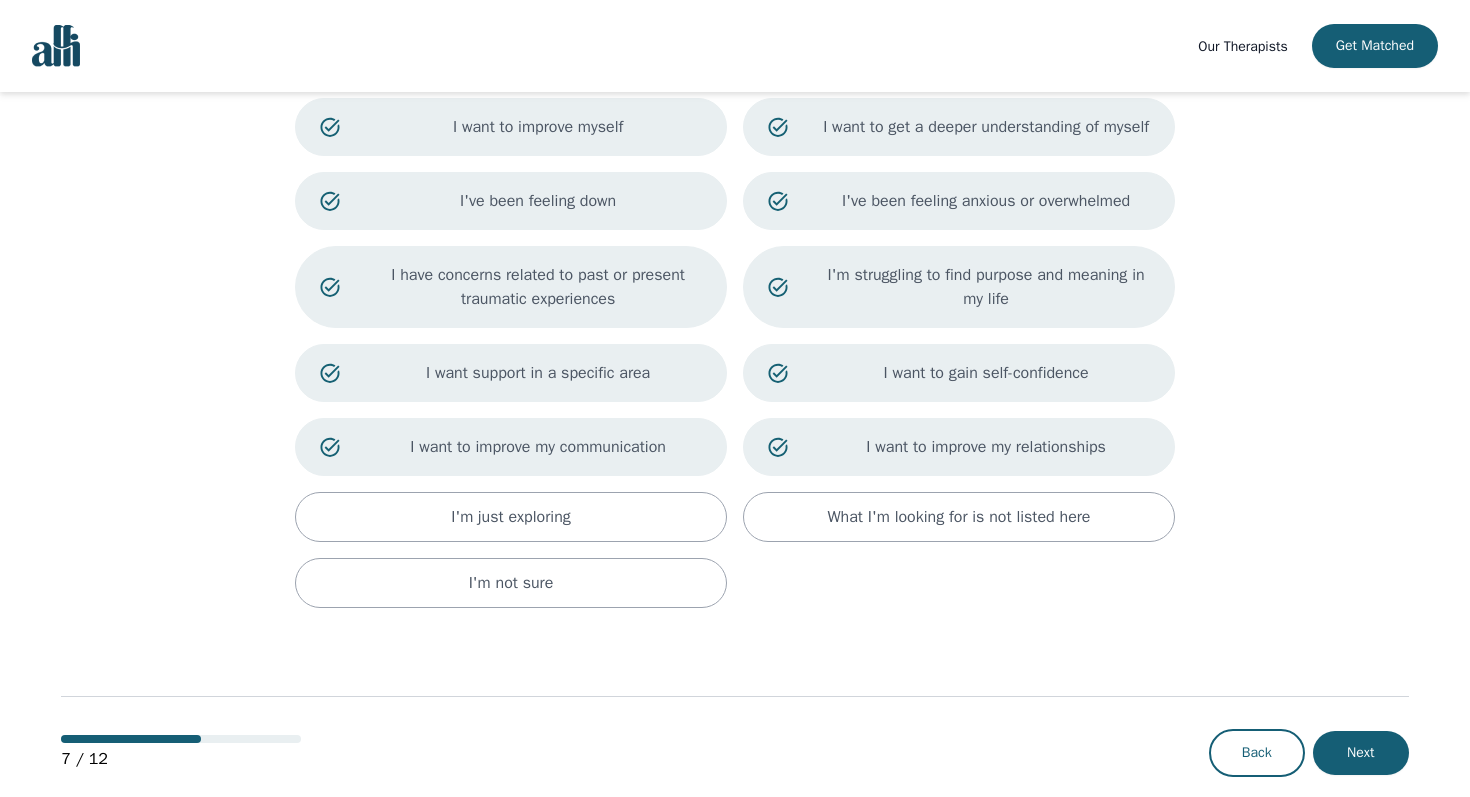 scroll, scrollTop: 214, scrollLeft: 0, axis: vertical 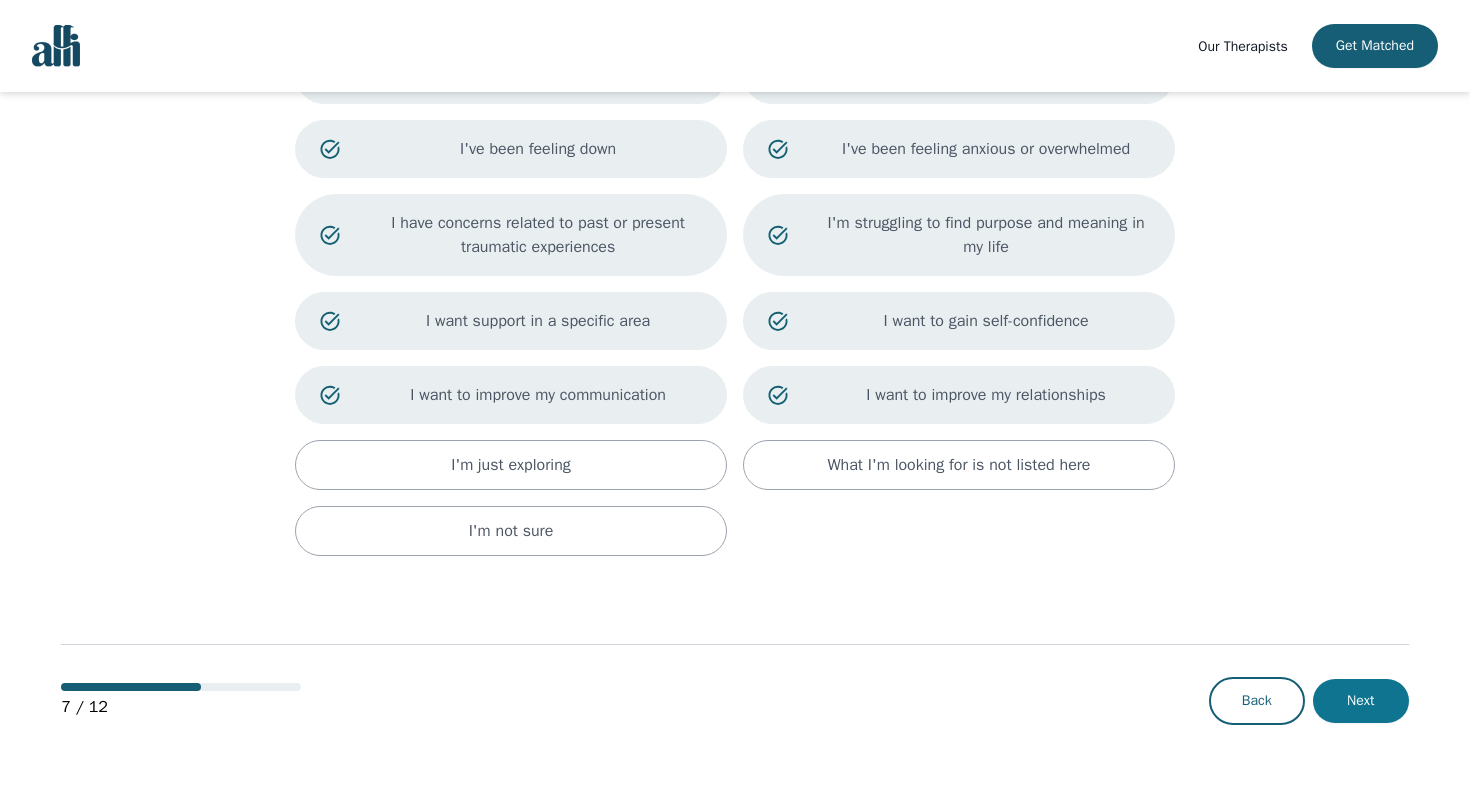 click on "Next" at bounding box center (1361, 701) 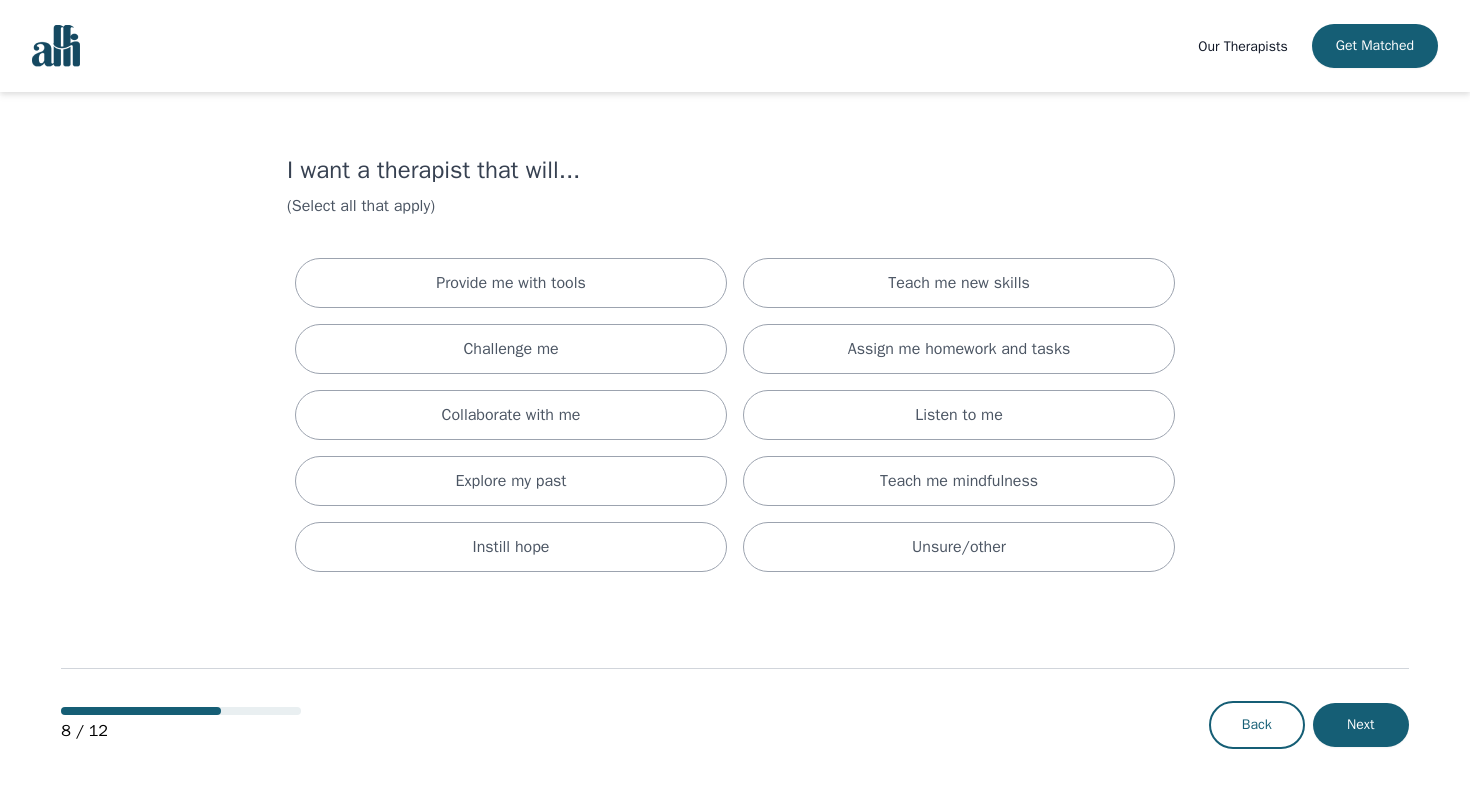 scroll, scrollTop: 0, scrollLeft: 0, axis: both 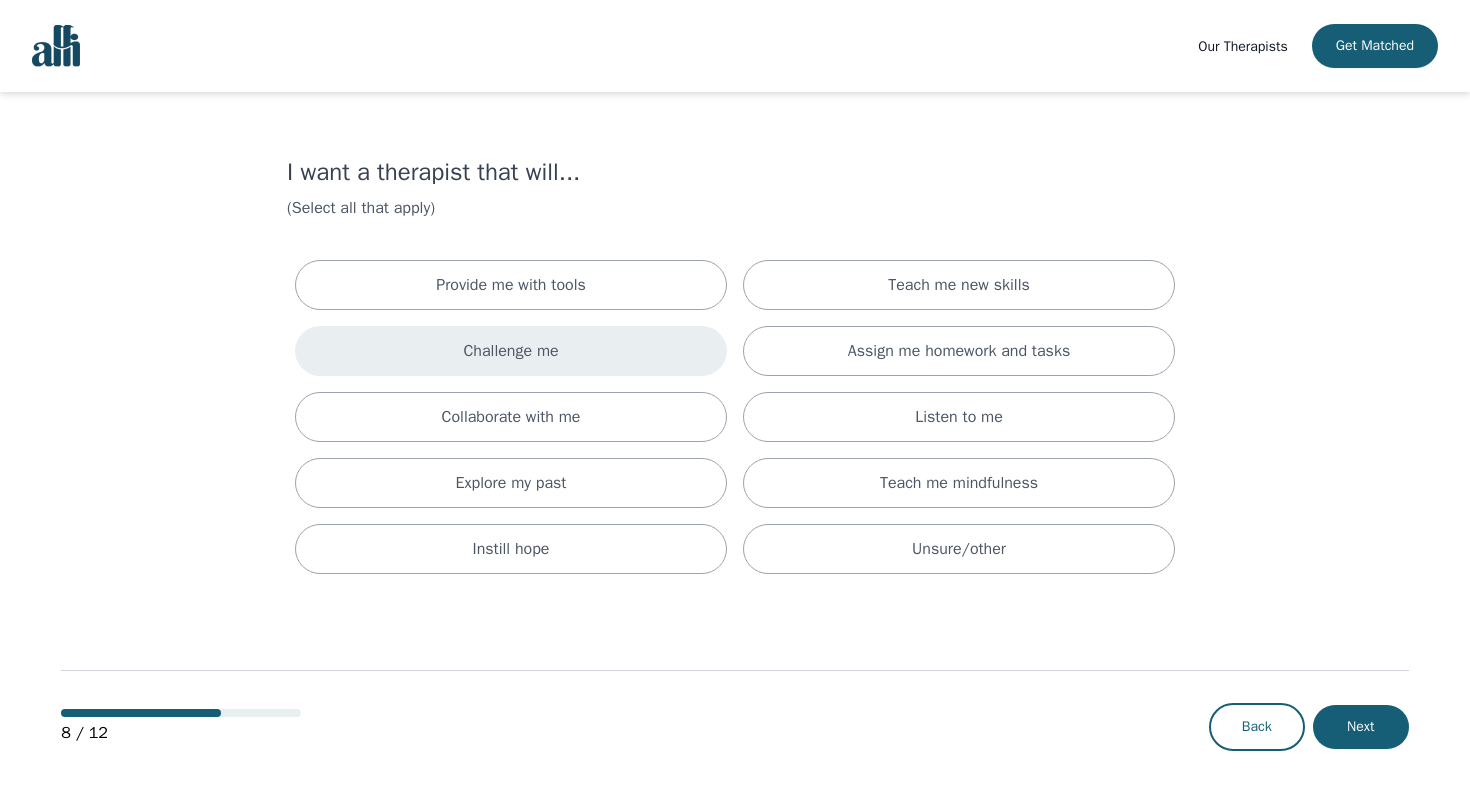 click on "Challenge me" at bounding box center [511, 351] 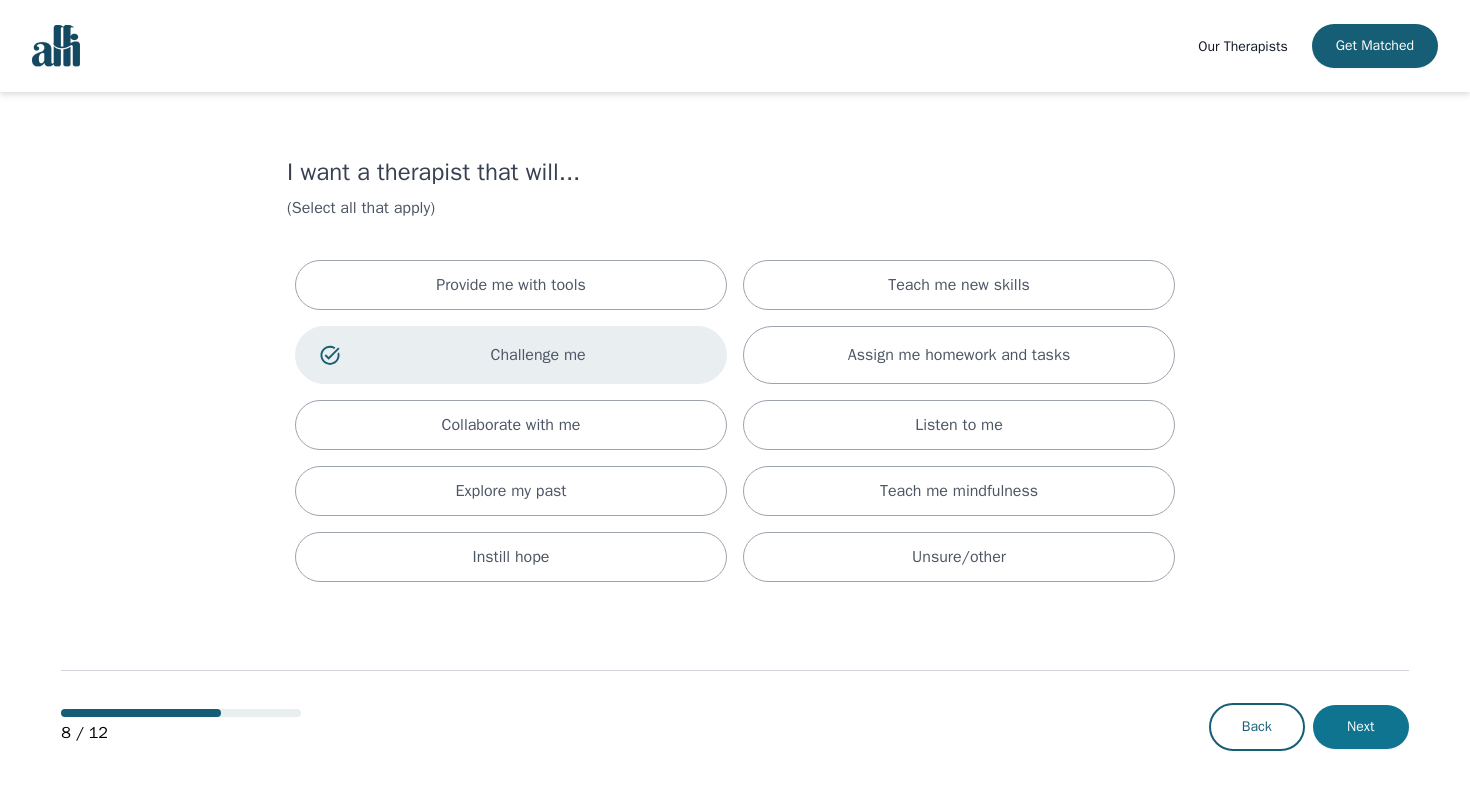 click on "Next" at bounding box center [1361, 727] 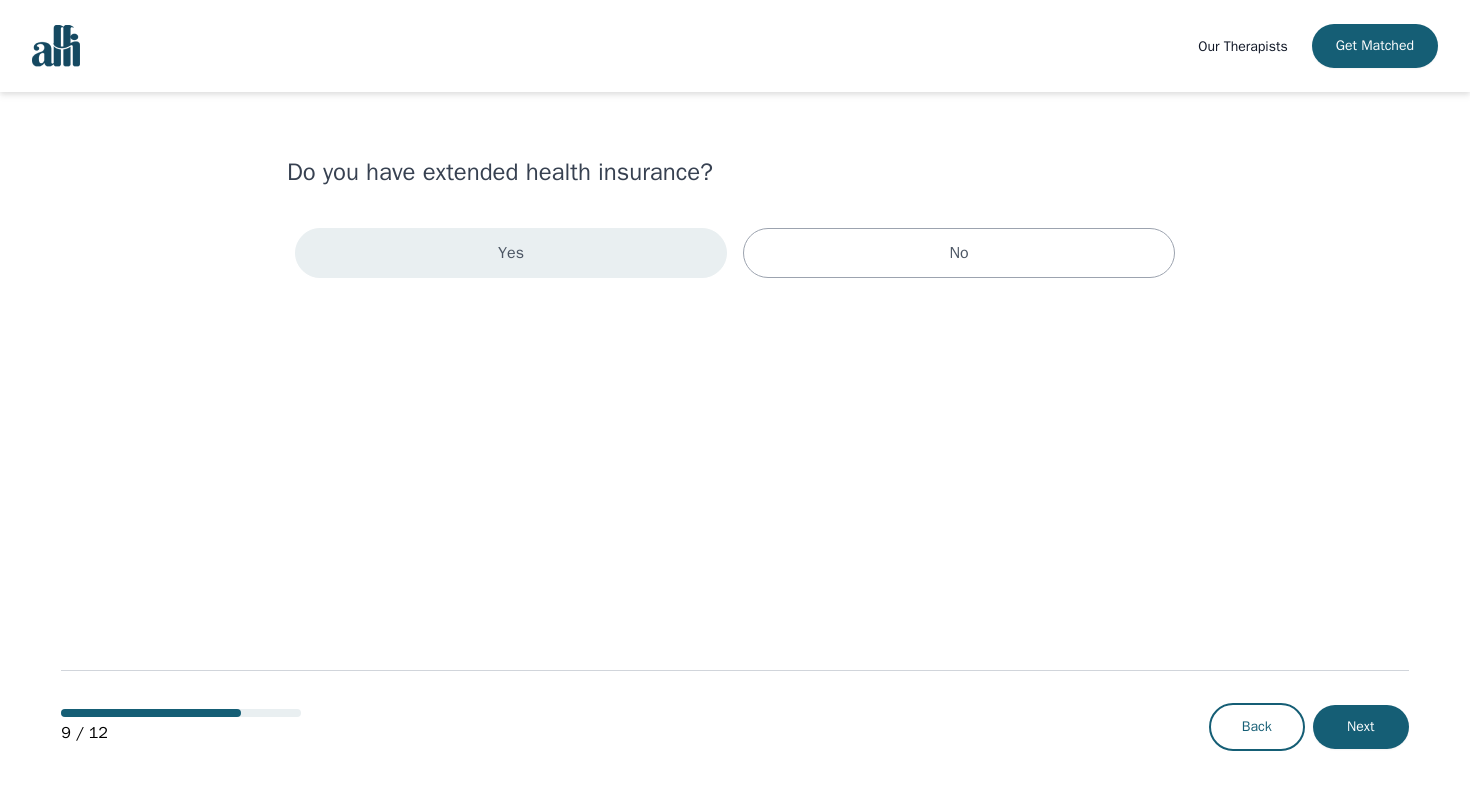 click on "Yes" at bounding box center [511, 253] 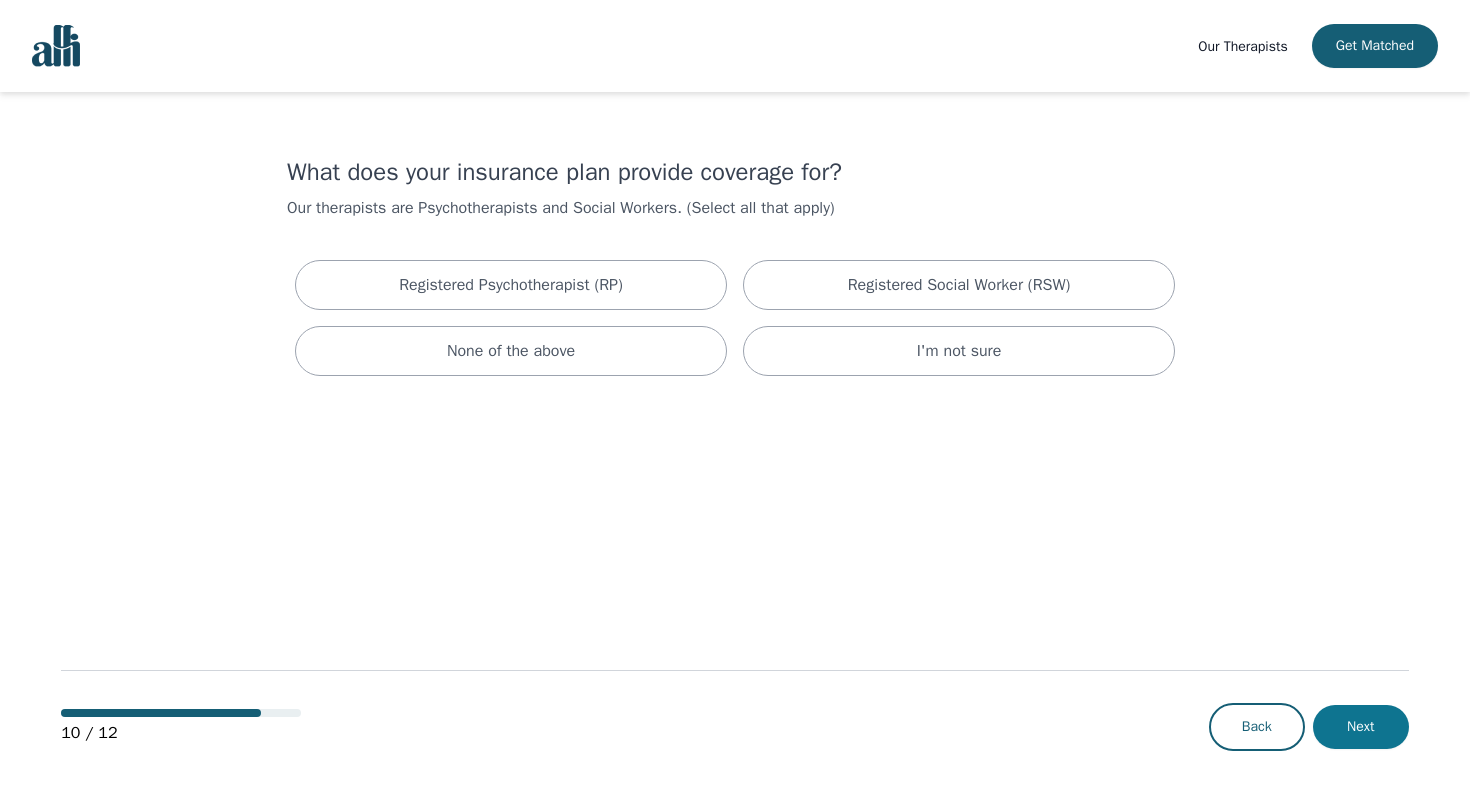 click on "Next" at bounding box center [1361, 727] 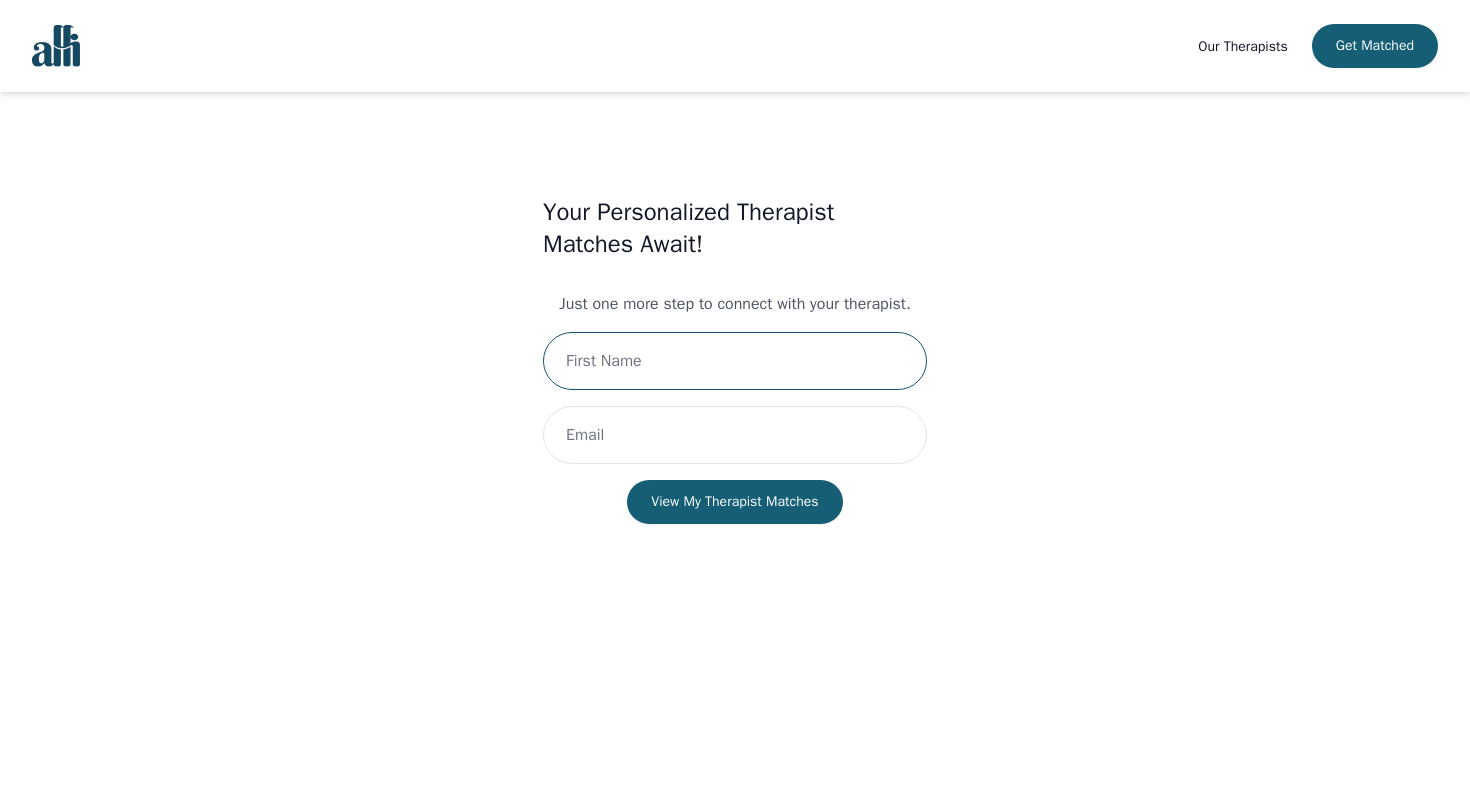 click at bounding box center (735, 361) 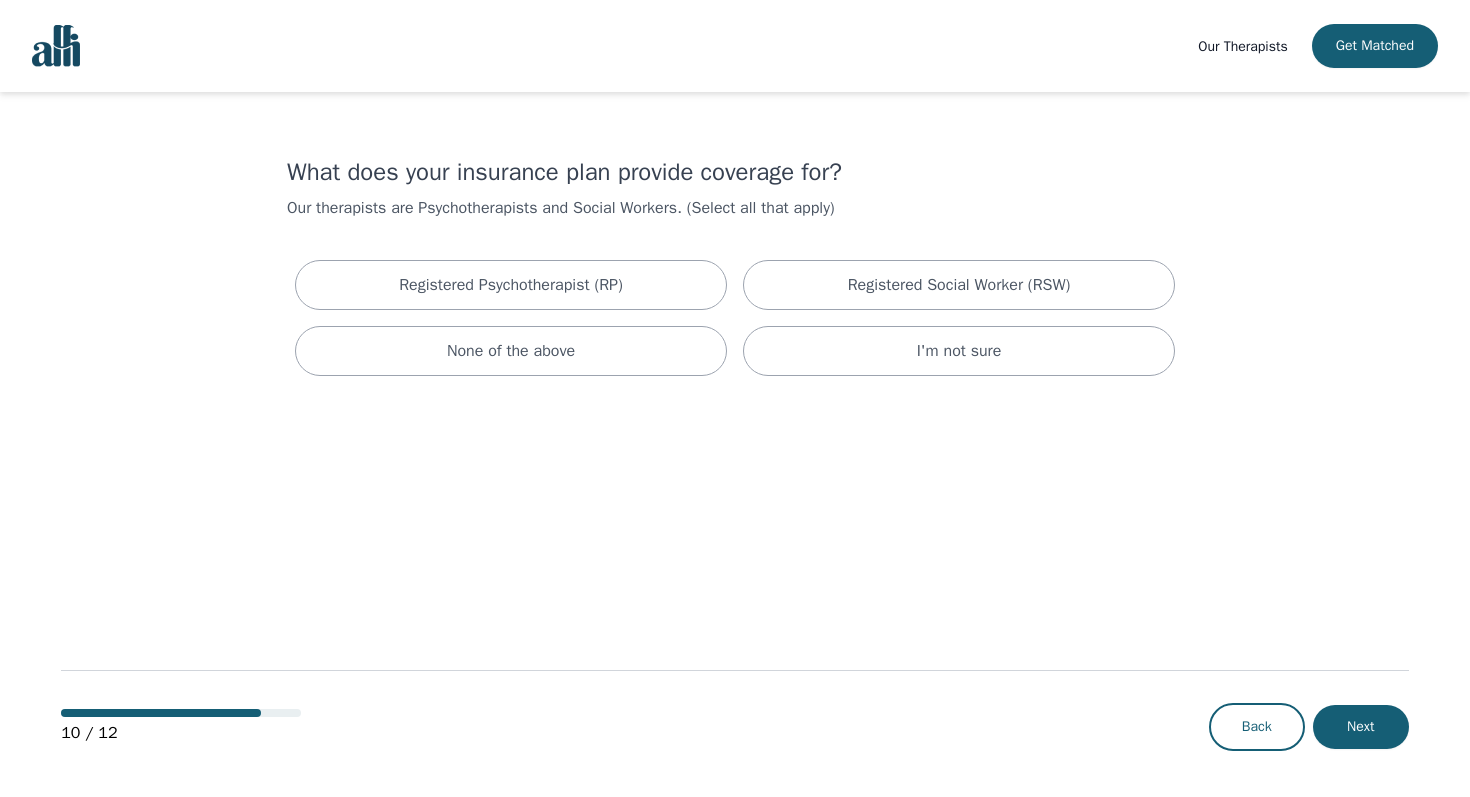 scroll, scrollTop: 2, scrollLeft: 0, axis: vertical 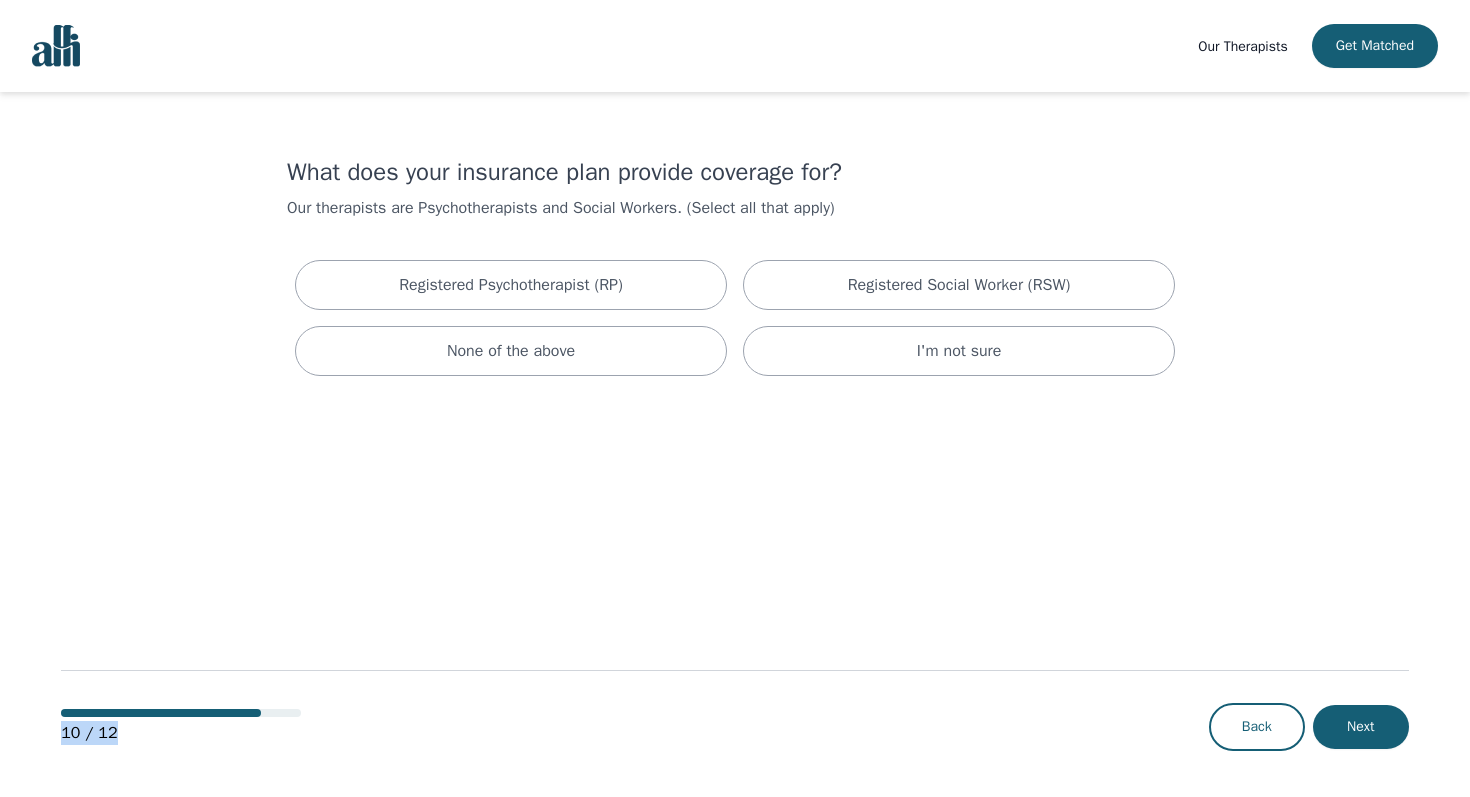 drag, startPoint x: 1225, startPoint y: 583, endPoint x: 1128, endPoint y: 735, distance: 180.31361 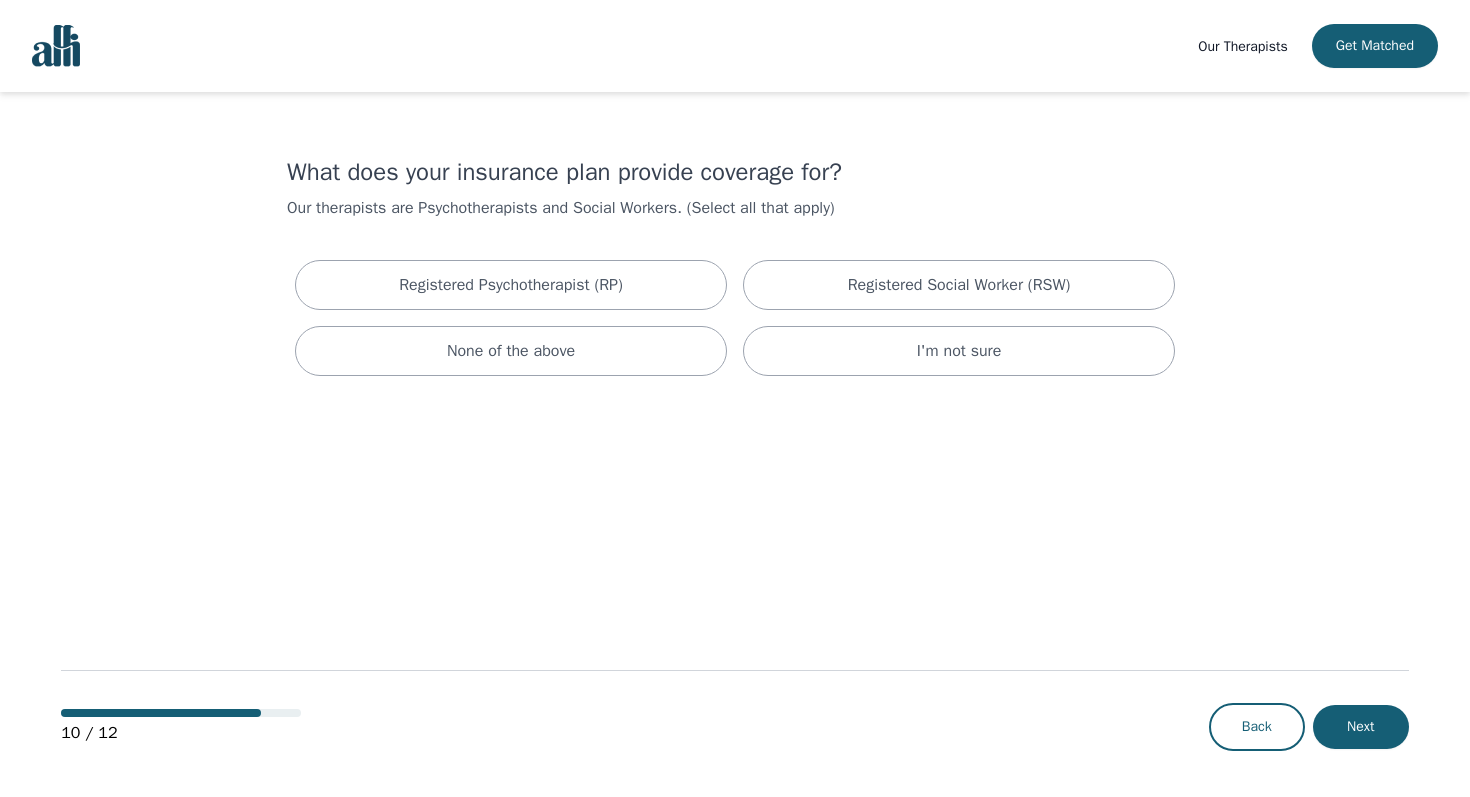drag, startPoint x: 1128, startPoint y: 412, endPoint x: 1052, endPoint y: 430, distance: 78.10249 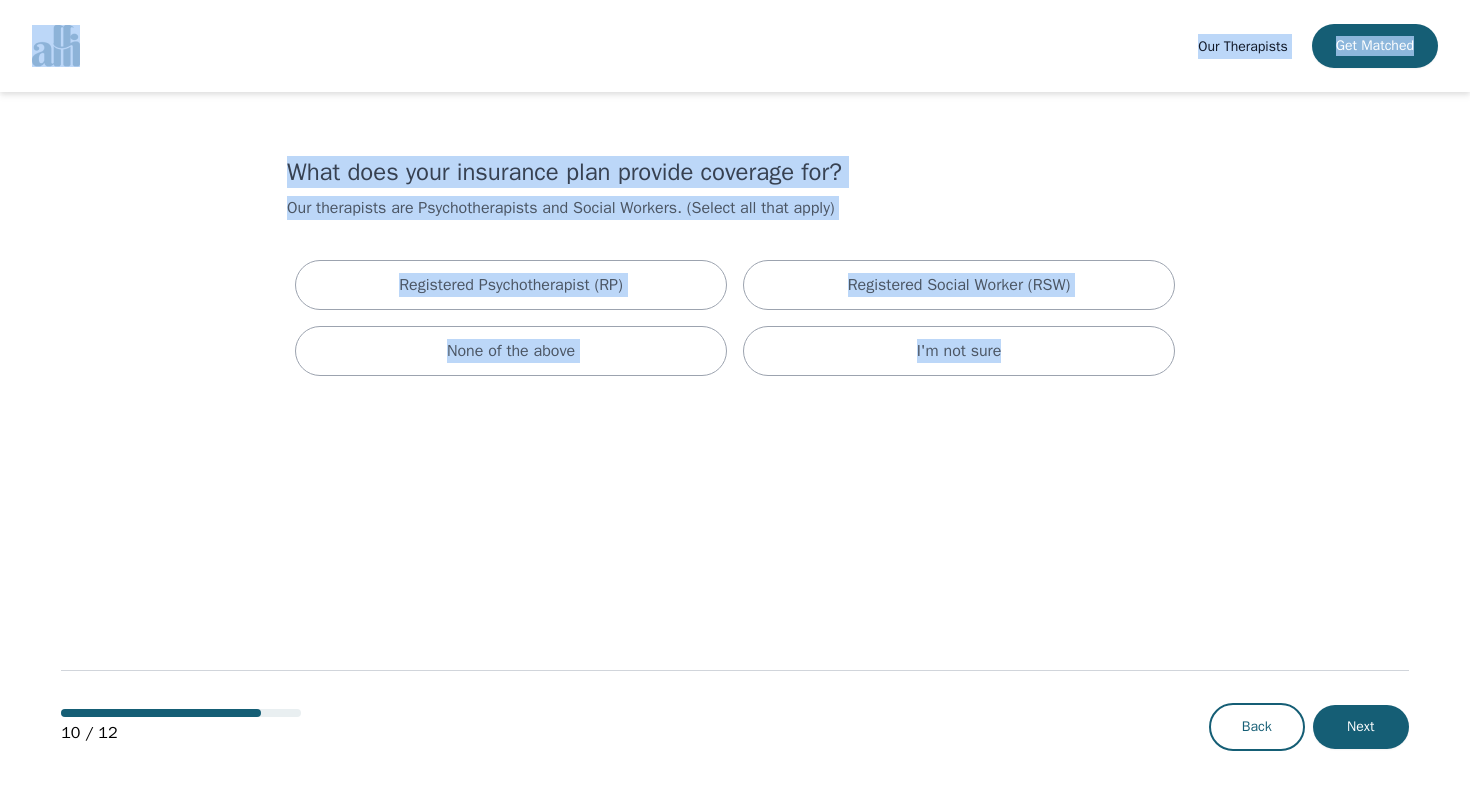drag, startPoint x: 1050, startPoint y: 487, endPoint x: 3, endPoint y: -22, distance: 1164.1692 